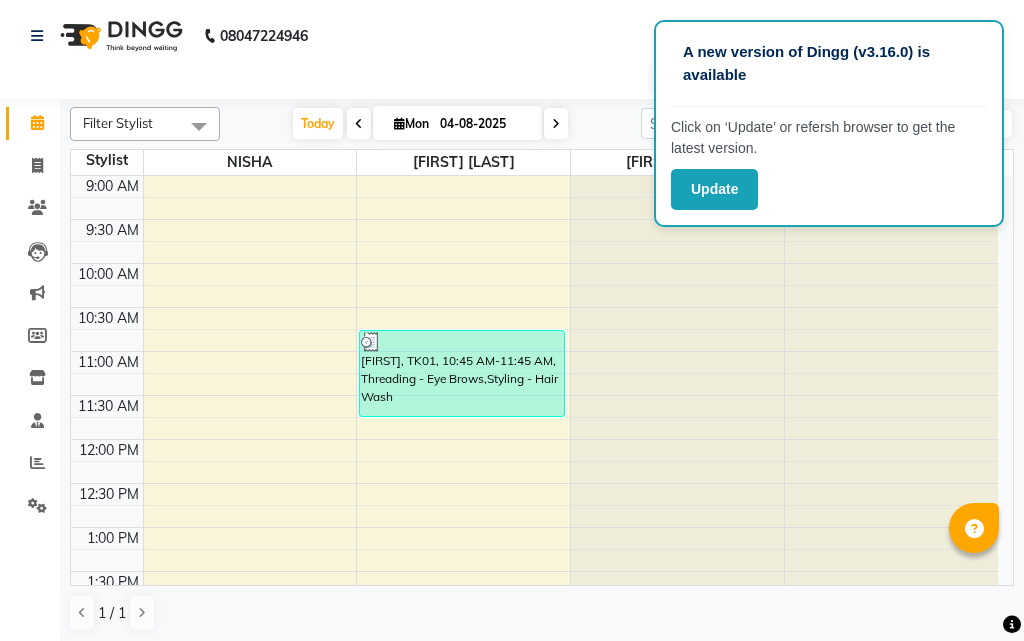 scroll, scrollTop: 0, scrollLeft: 0, axis: both 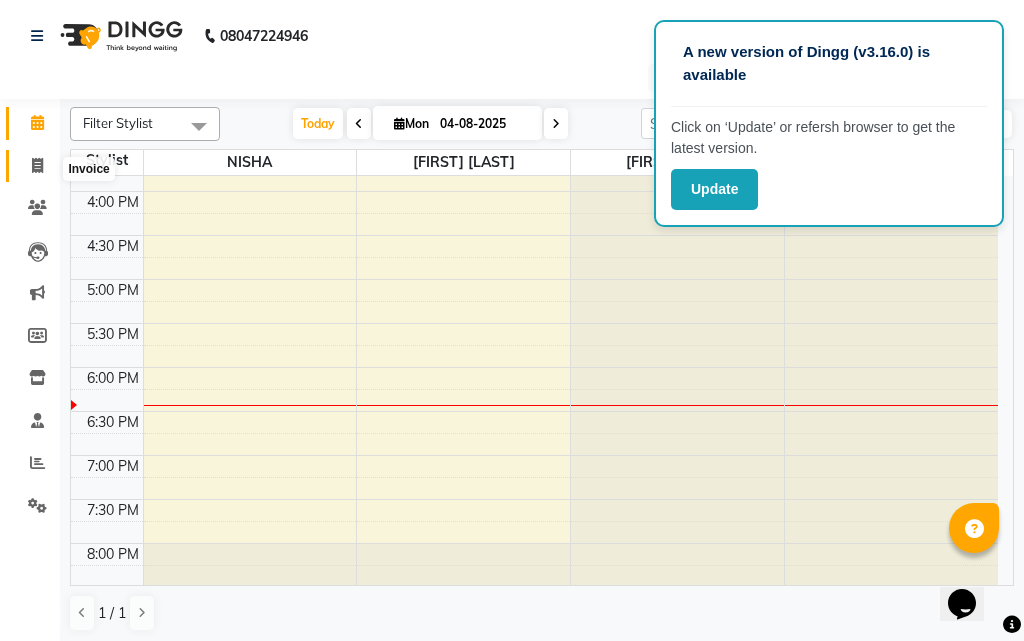 click 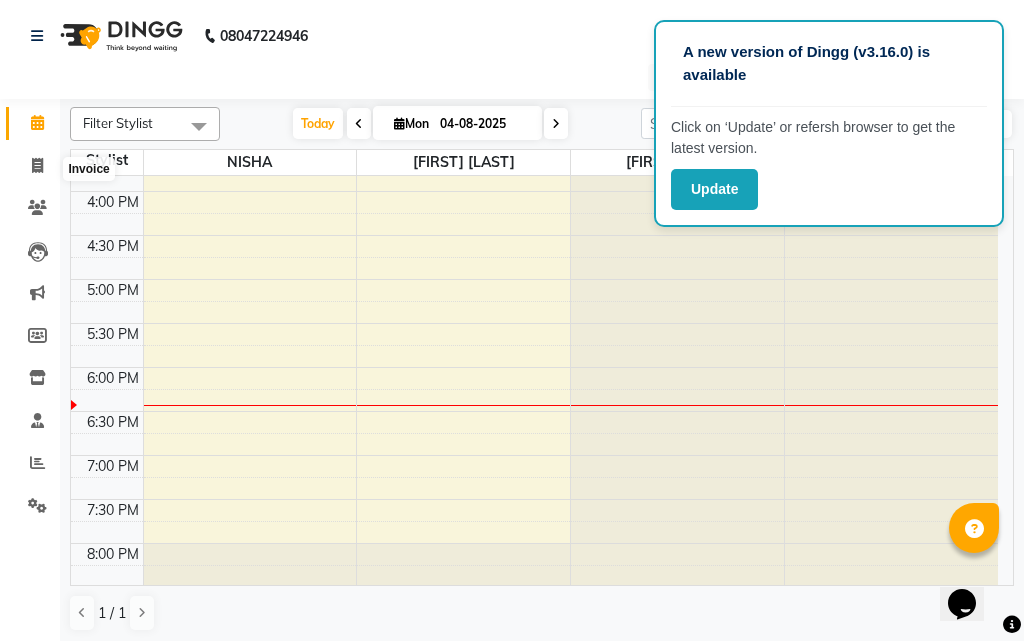 select on "service" 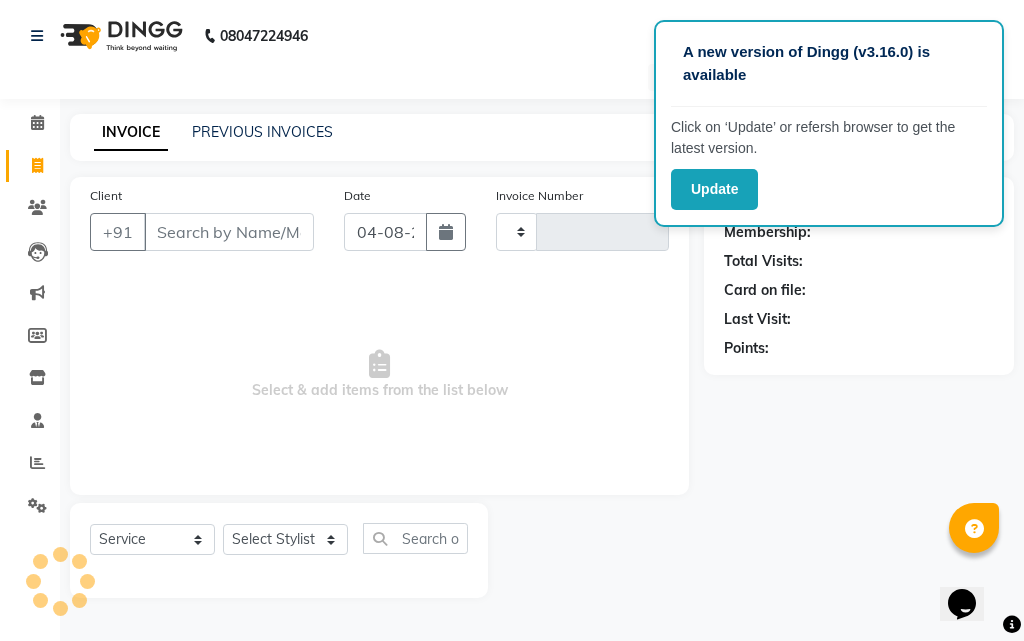 type on "0286" 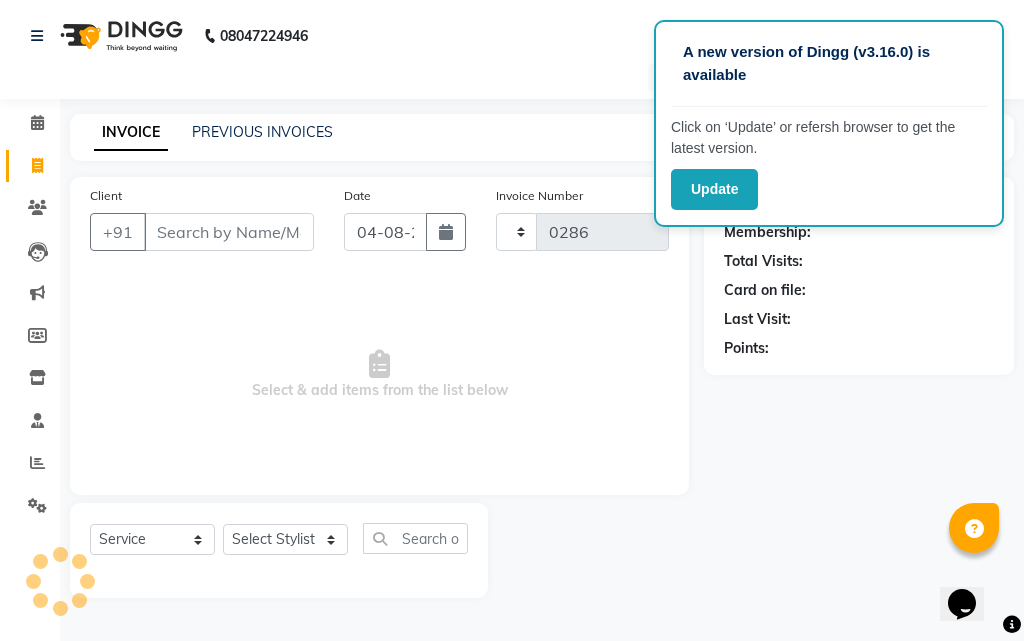 select on "5173" 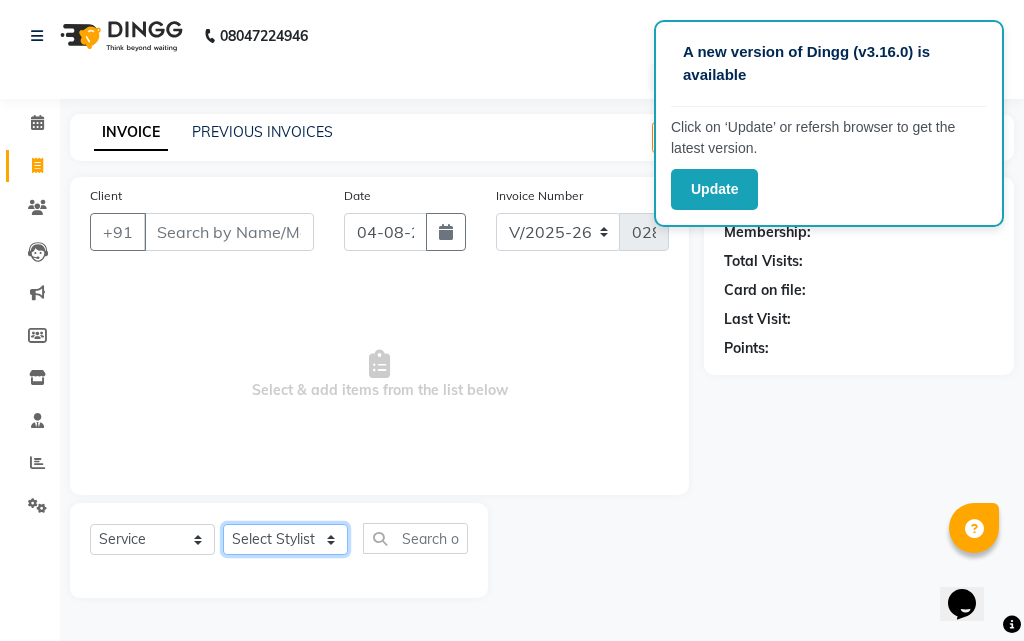 click on "Select Stylist [FIRST] [LAST] [FIRST] [FIRST] [LAST]" 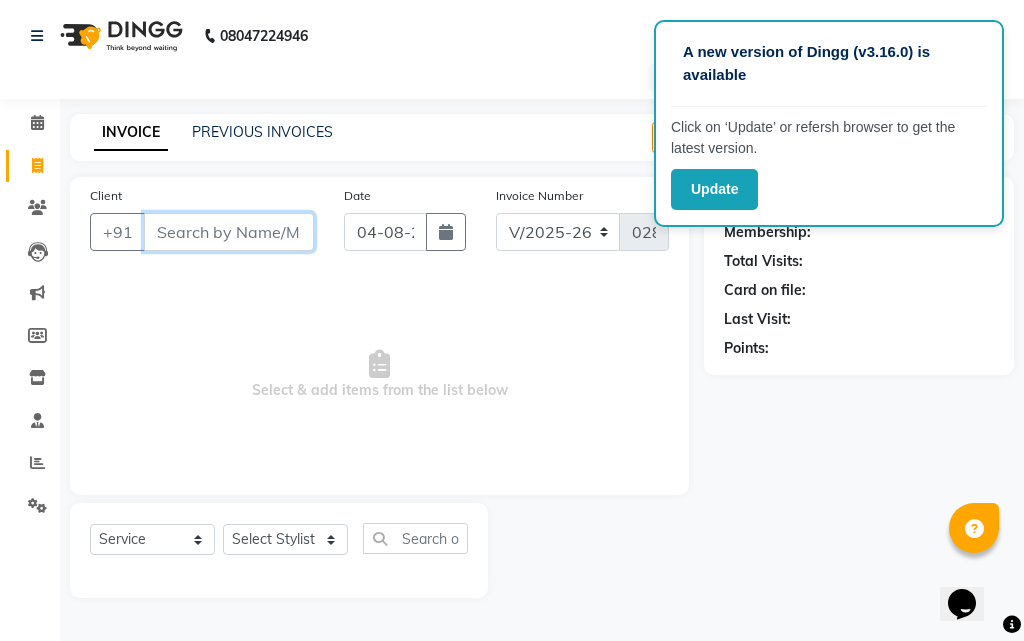 click on "Client" at bounding box center [229, 232] 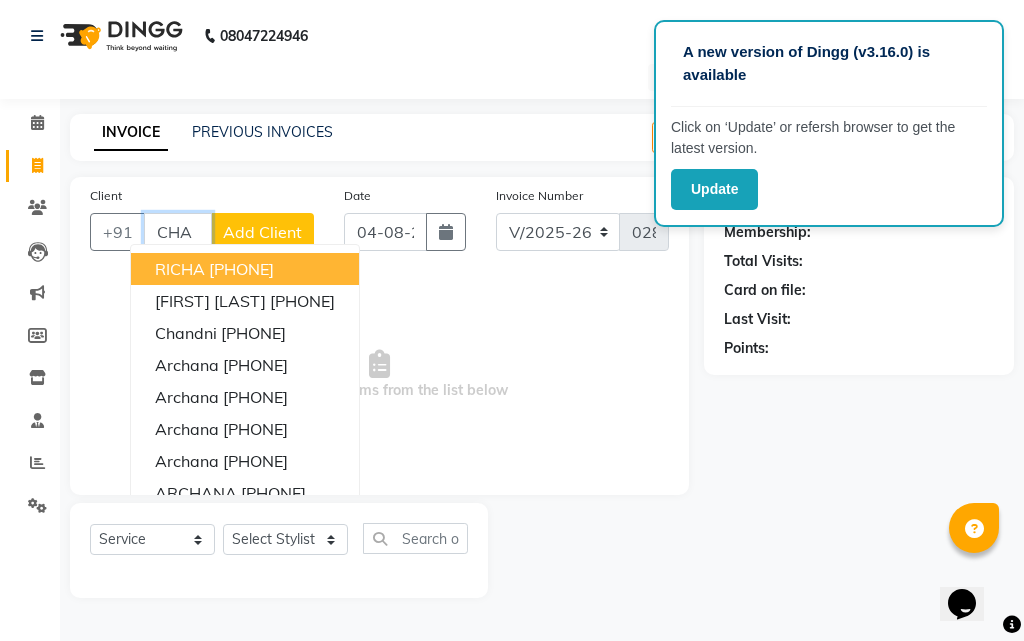 click on "CHA" at bounding box center (178, 232) 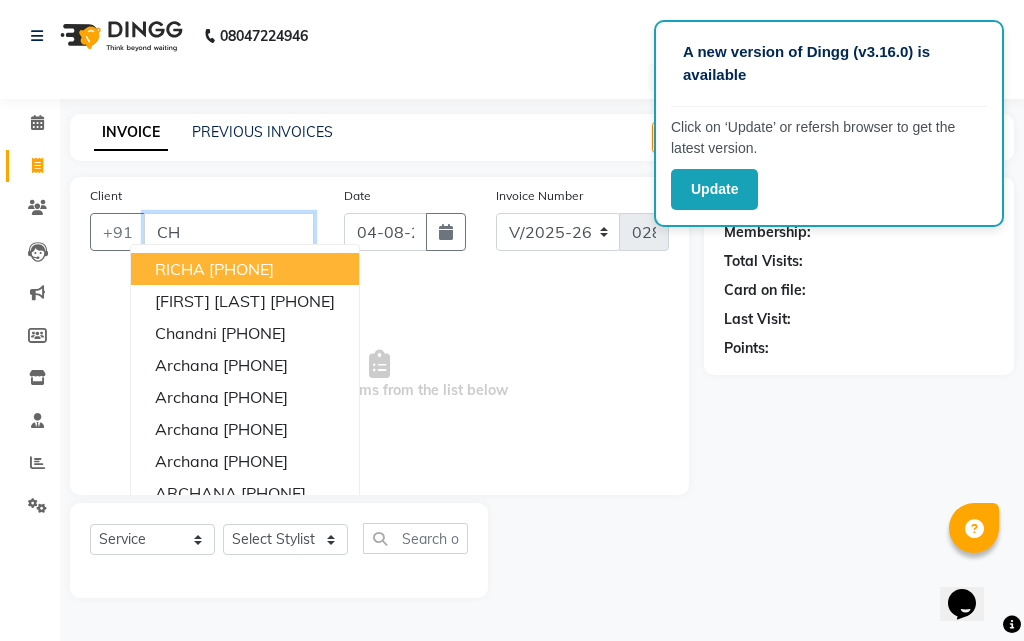 type on "C" 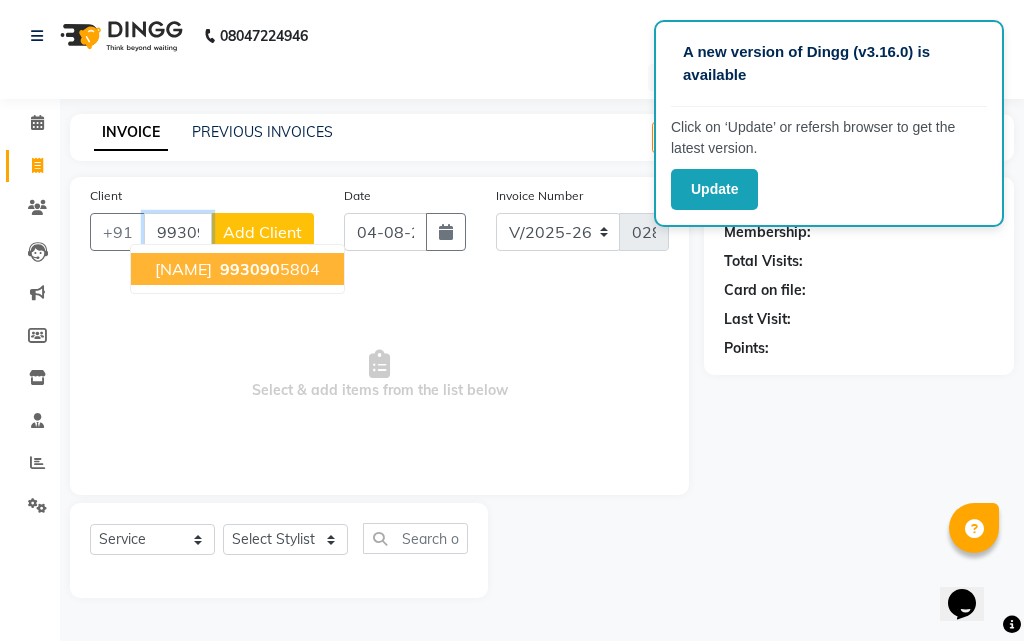 click on "993090" at bounding box center [250, 269] 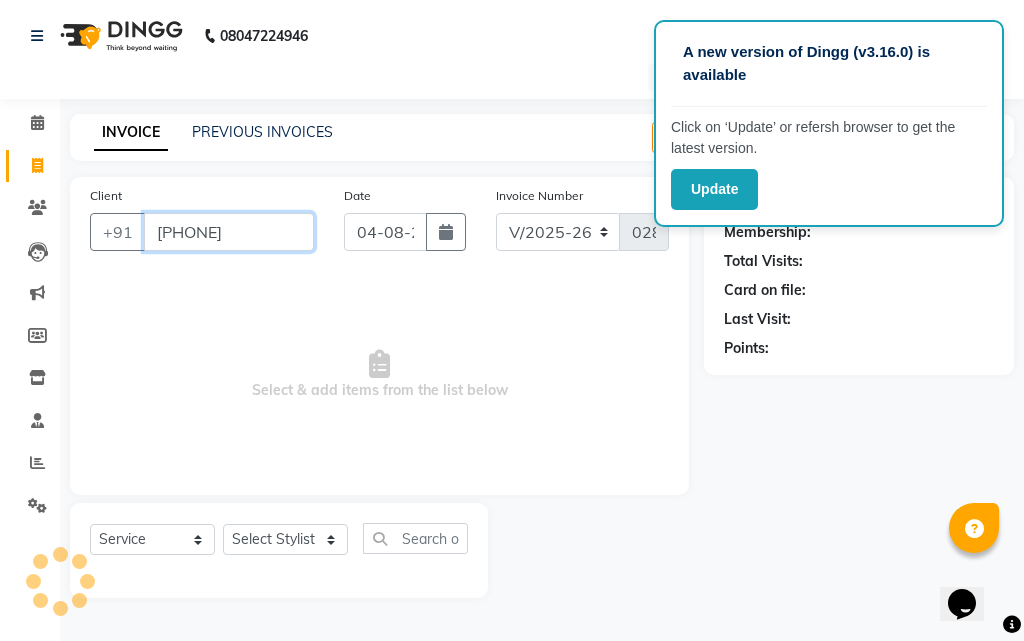 type on "9930905804" 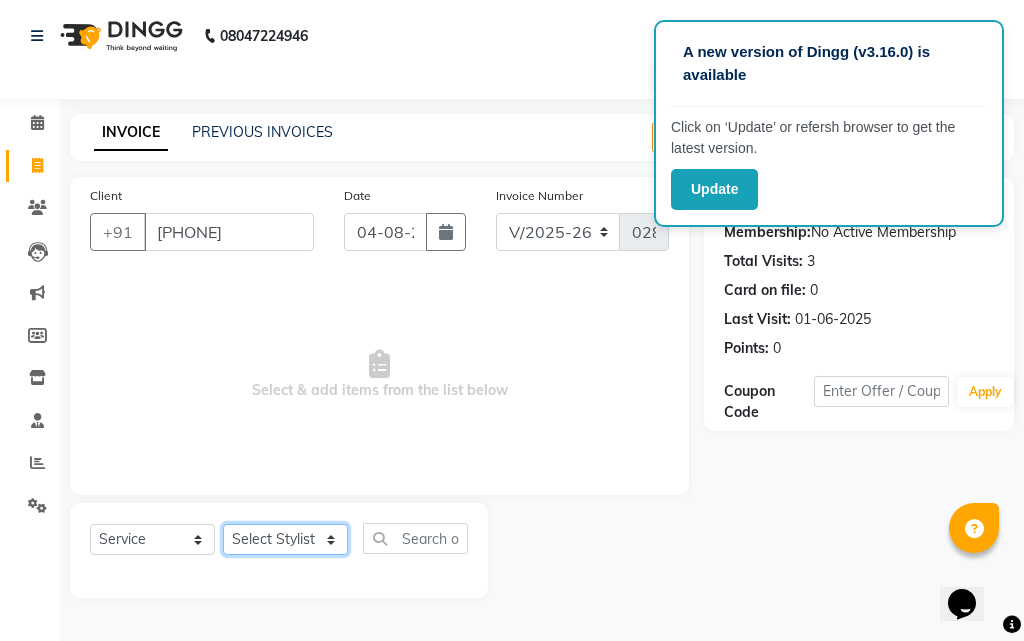 click on "Select Stylist KARISHMA BENDAL NISHA Pradnya Ambare SHRUTI GURAV" 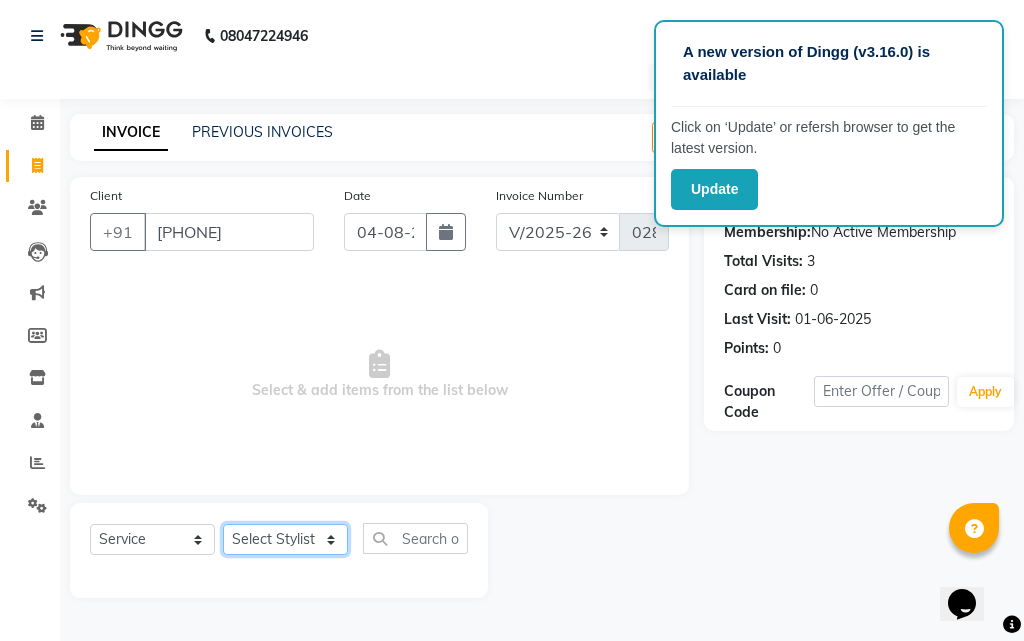 select on "35511" 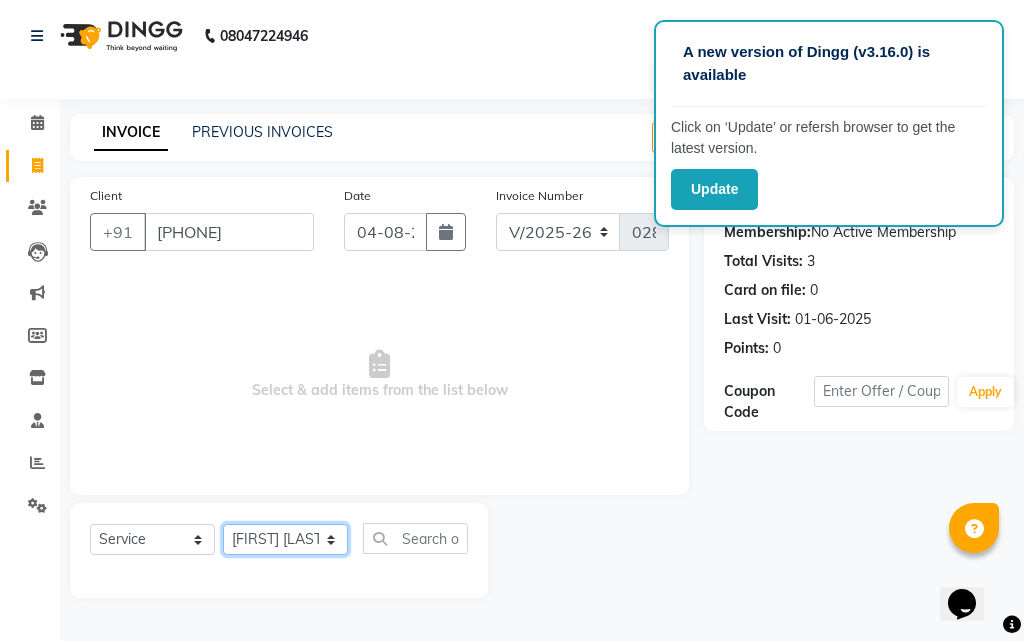 click on "Select Stylist KARISHMA BENDAL NISHA Pradnya Ambare SHRUTI GURAV" 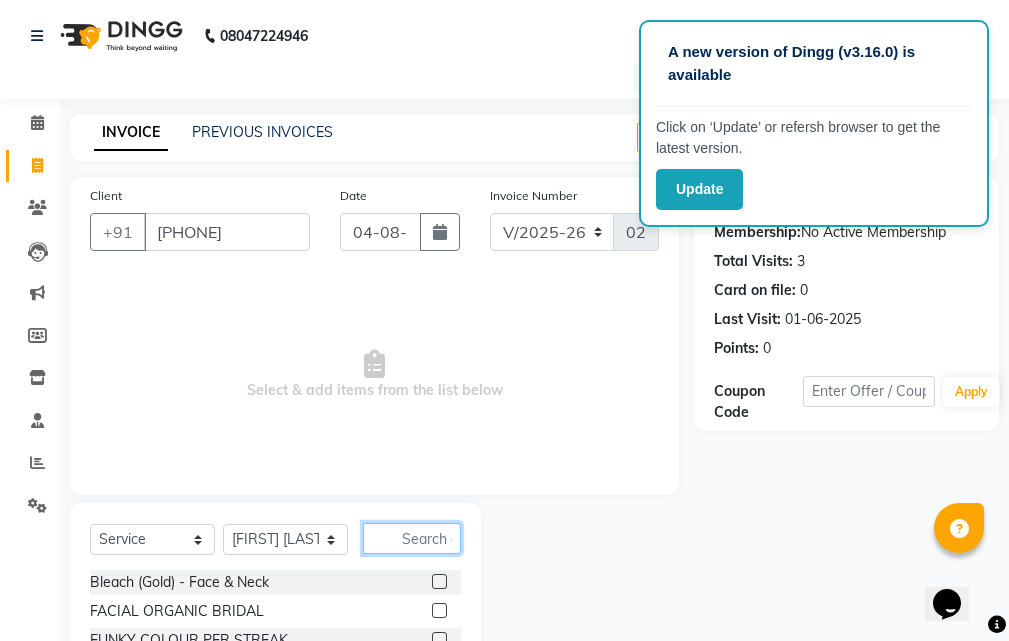 click 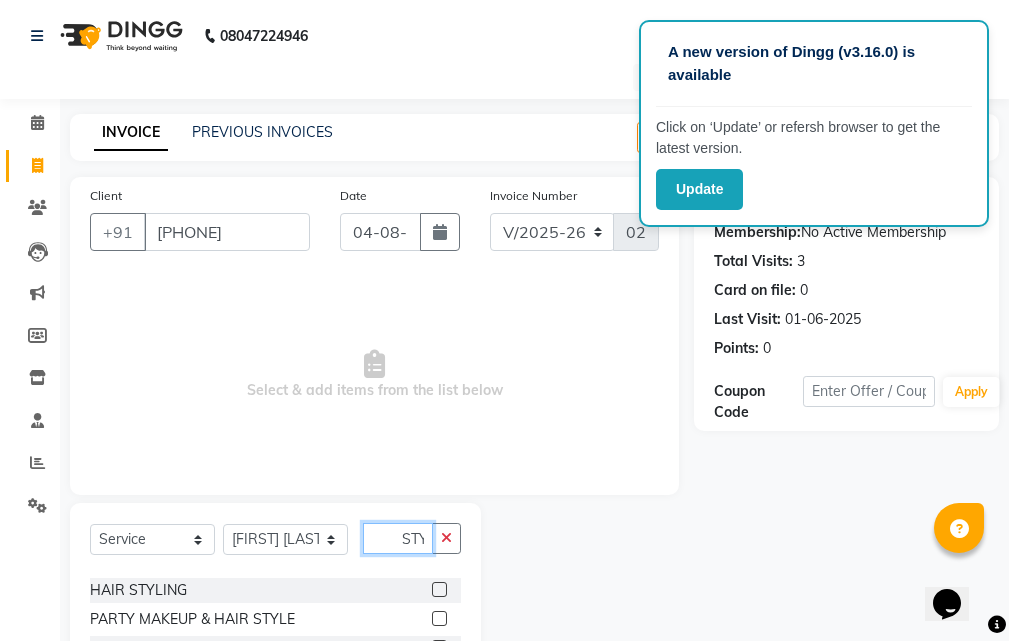 scroll, scrollTop: 97, scrollLeft: 0, axis: vertical 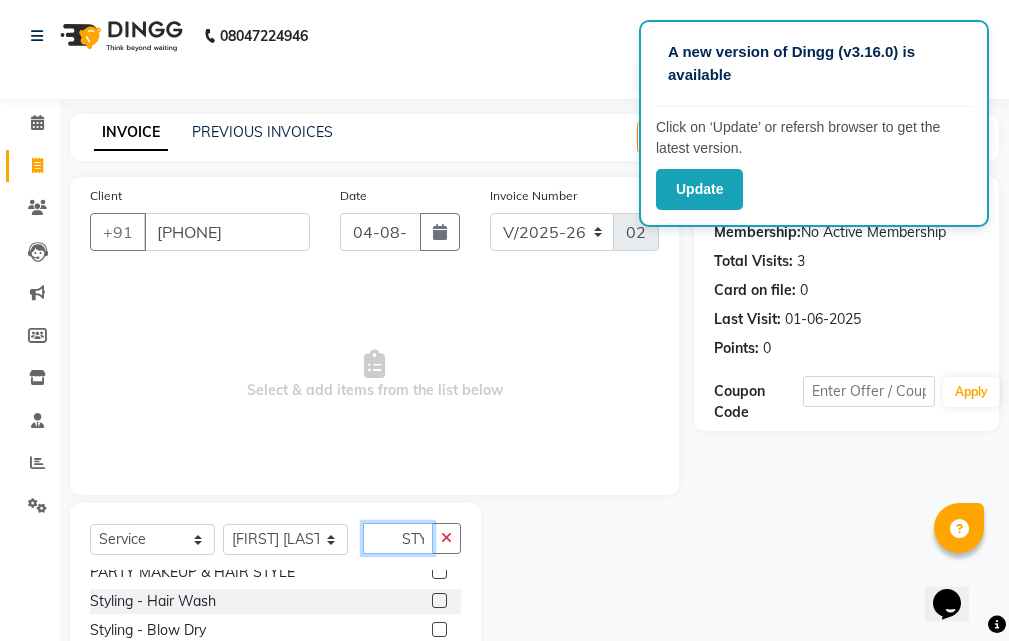 type on "STY" 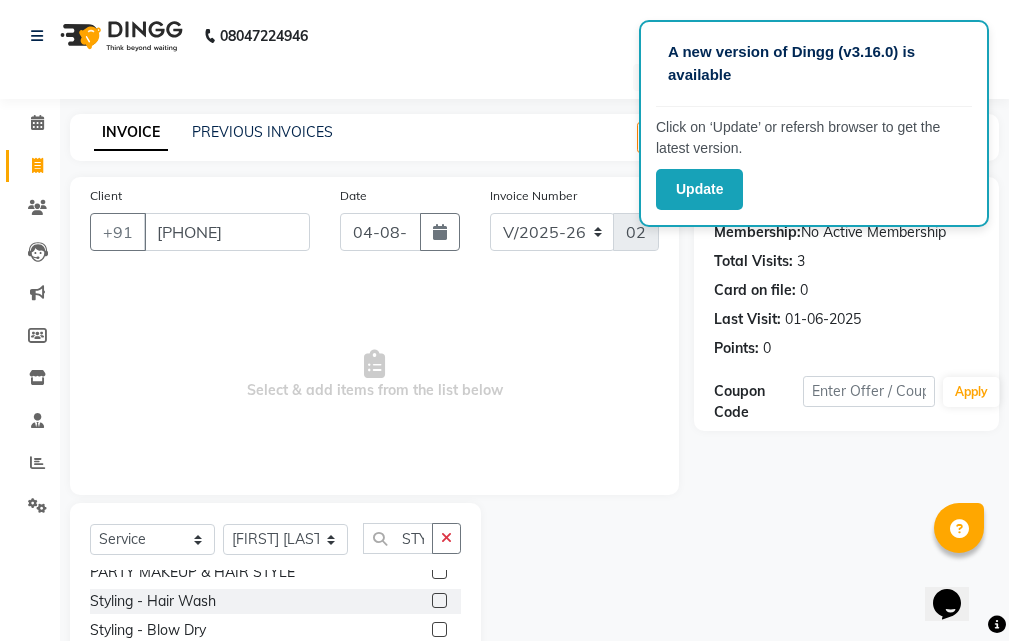 click 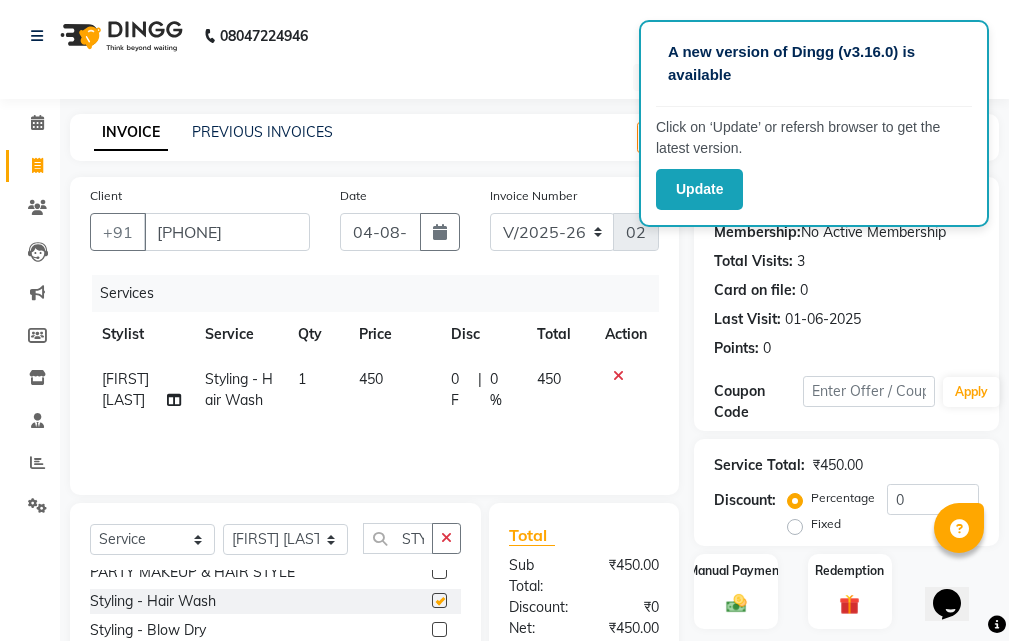 checkbox on "false" 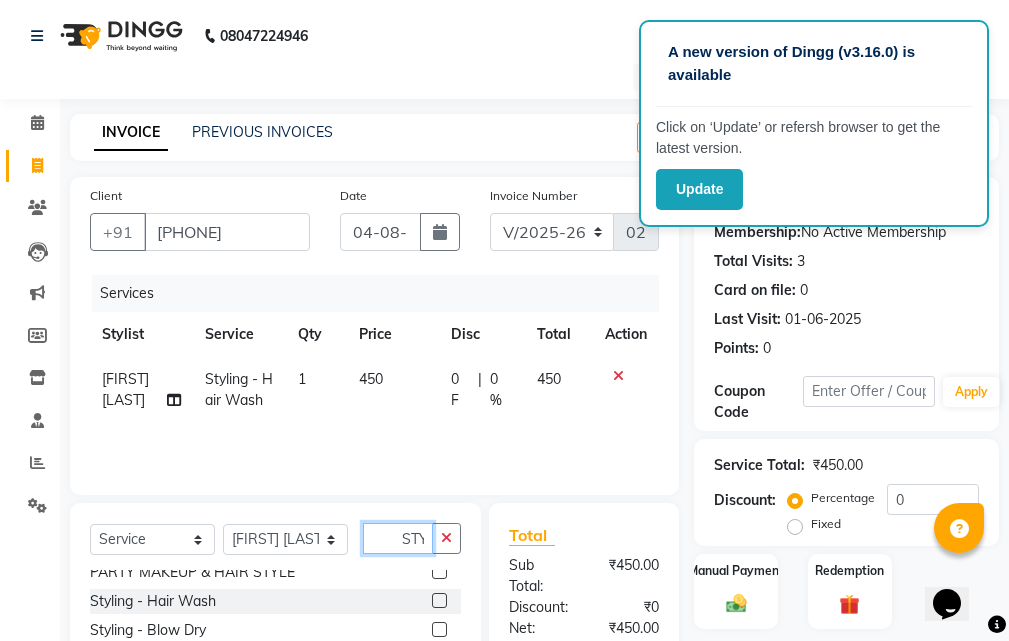 drag, startPoint x: 396, startPoint y: 489, endPoint x: 383, endPoint y: 485, distance: 13.601471 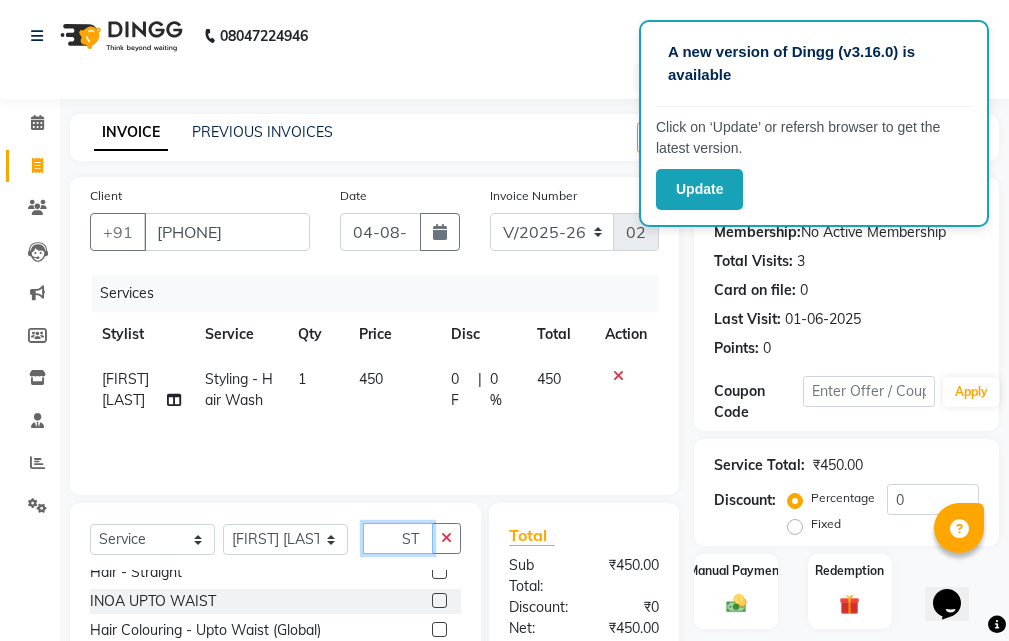 type on "S" 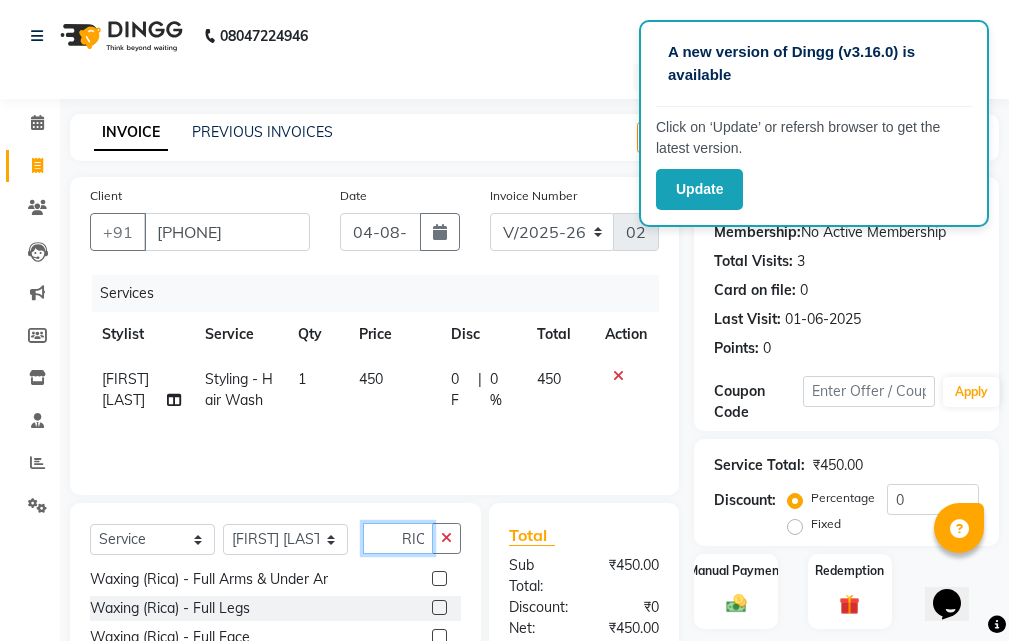 scroll, scrollTop: 286, scrollLeft: 0, axis: vertical 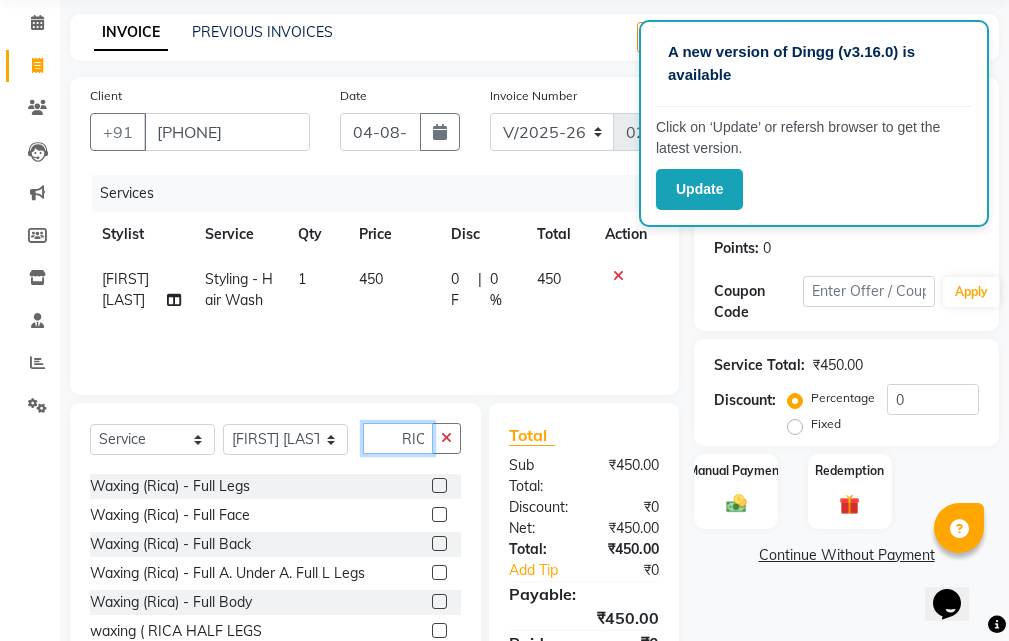 type on "RICA" 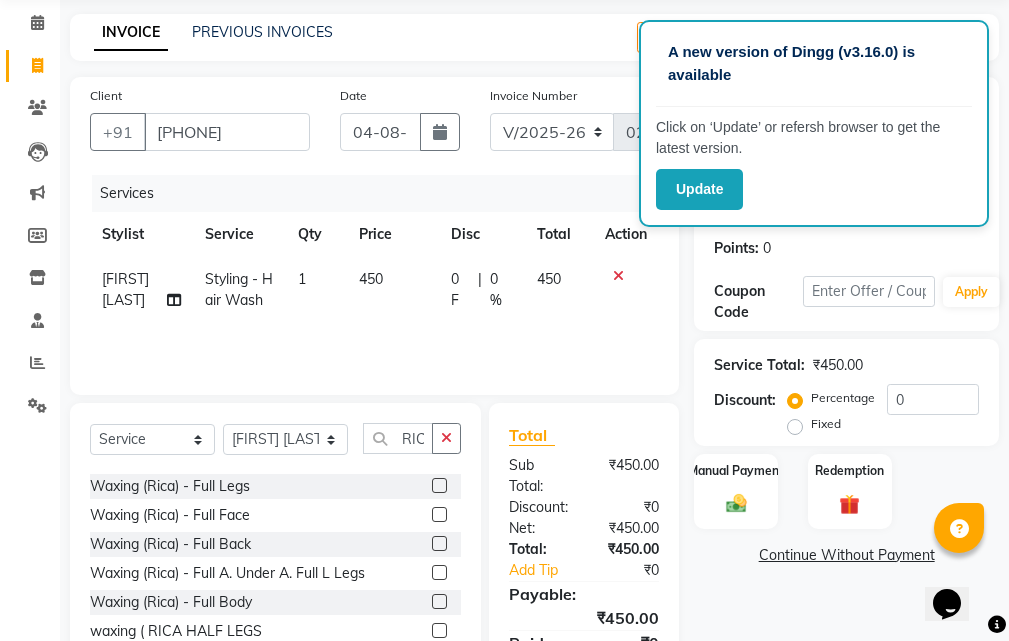 click 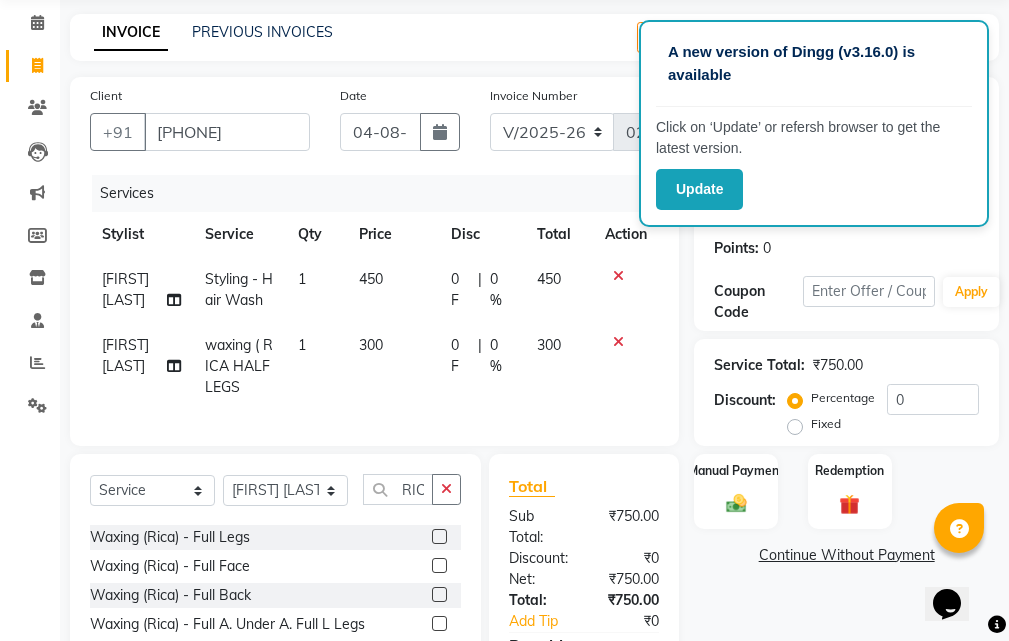 checkbox on "false" 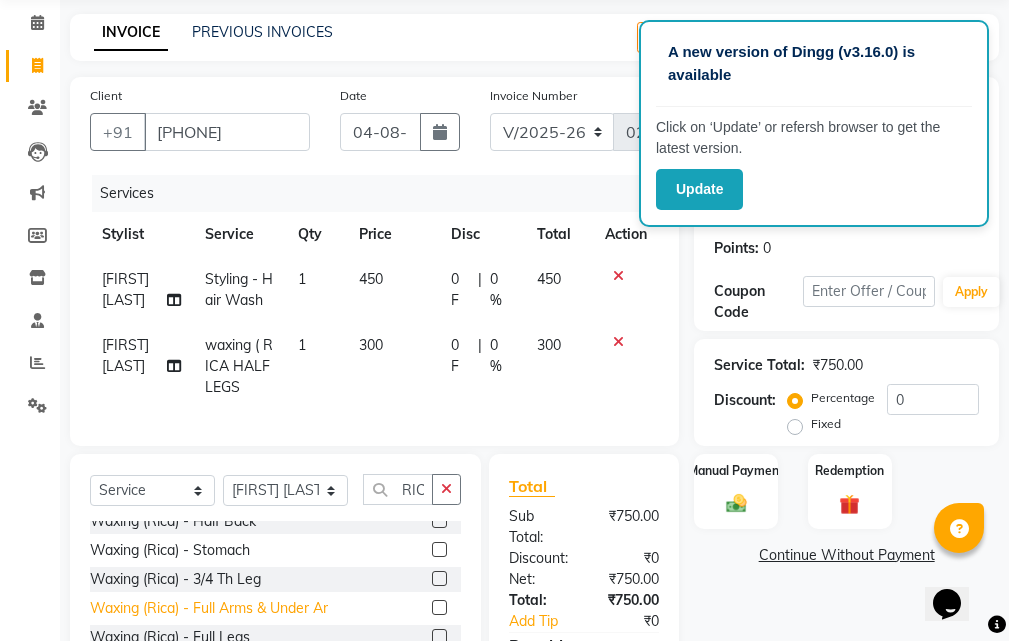 scroll, scrollTop: 86, scrollLeft: 0, axis: vertical 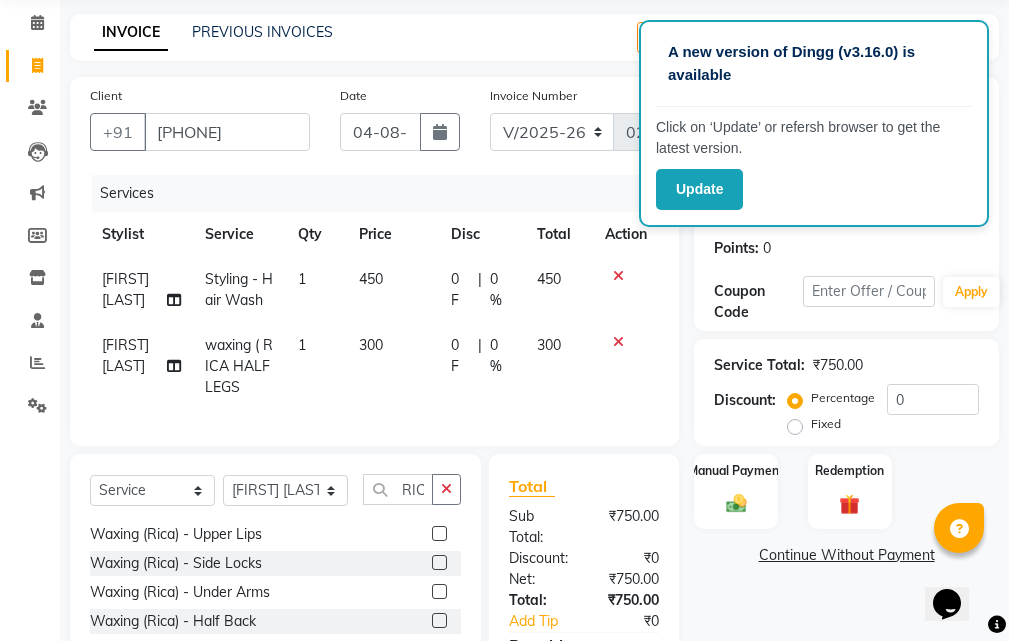 click 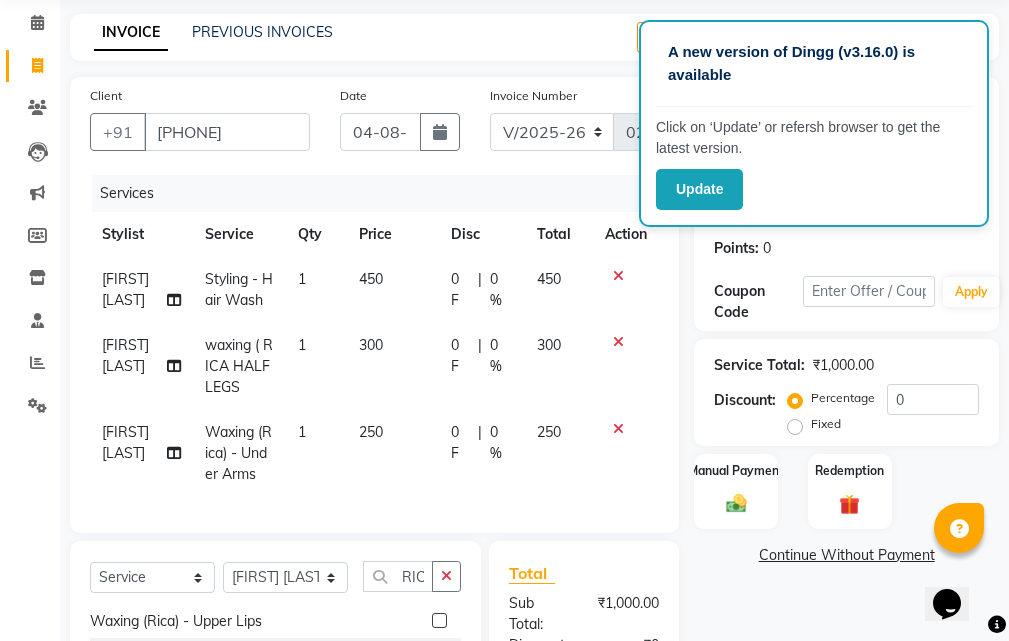 checkbox on "false" 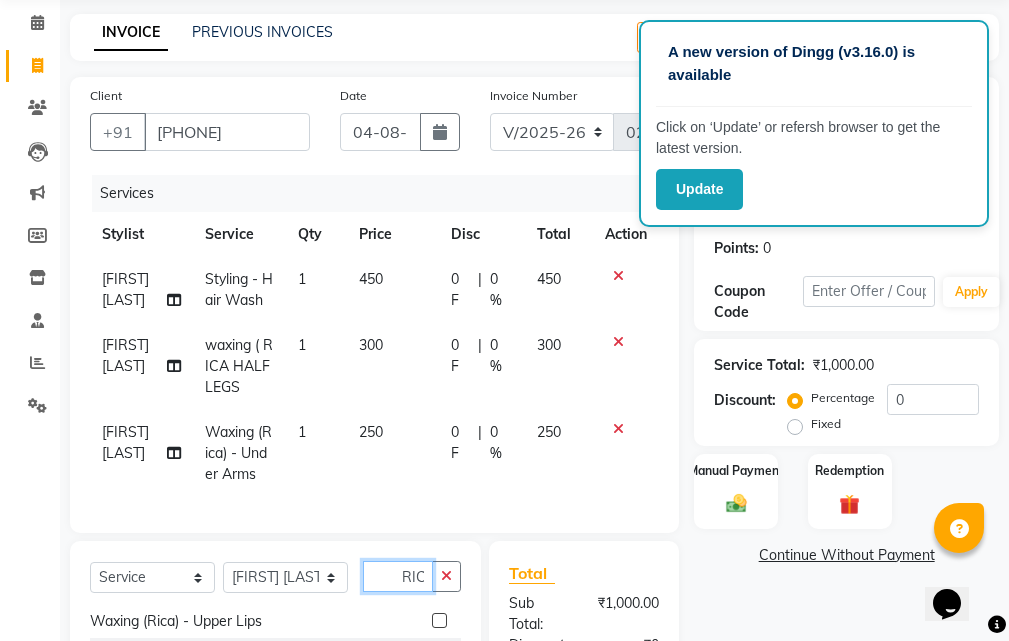 click on "RICA" 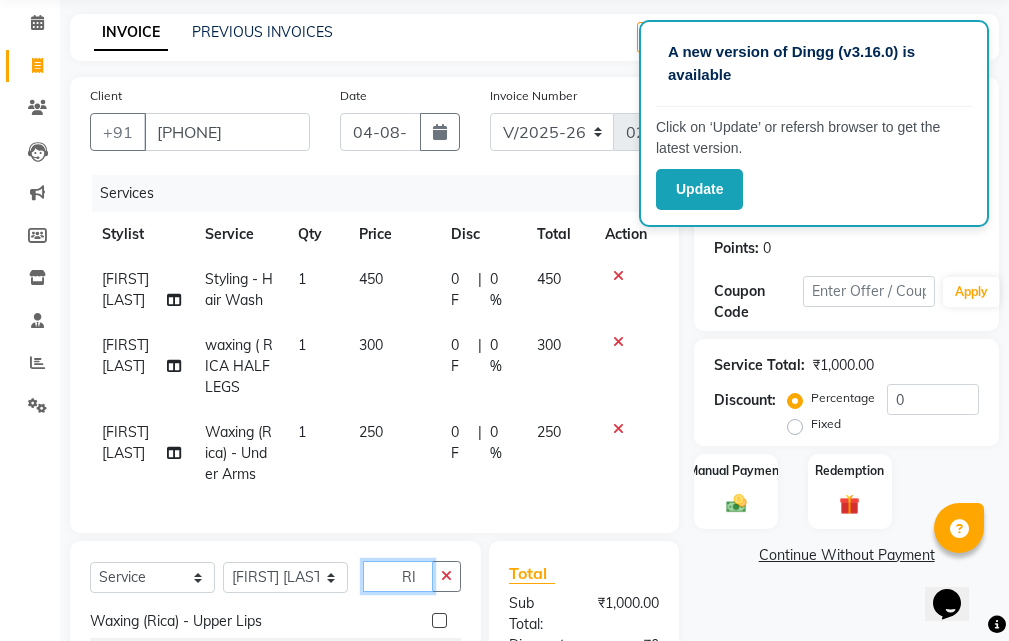 type on "R" 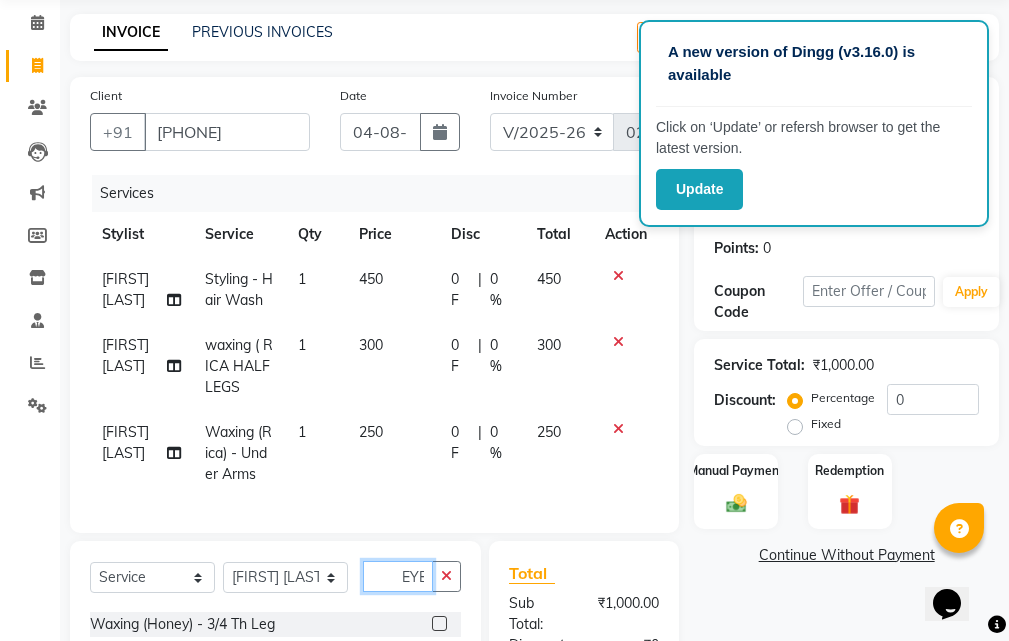 scroll, scrollTop: 0, scrollLeft: 0, axis: both 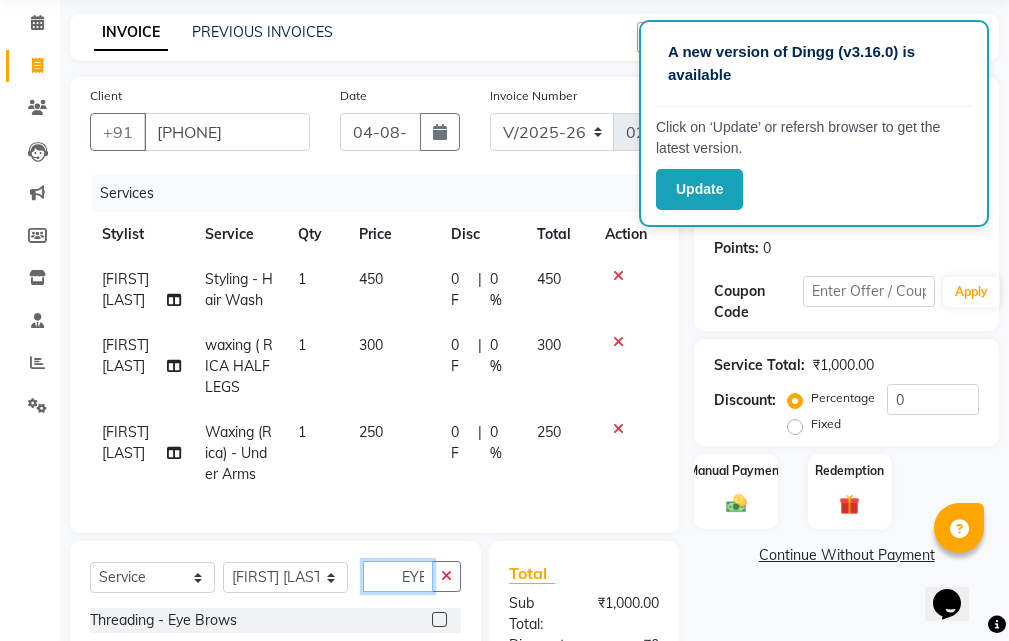 type on "EYE" 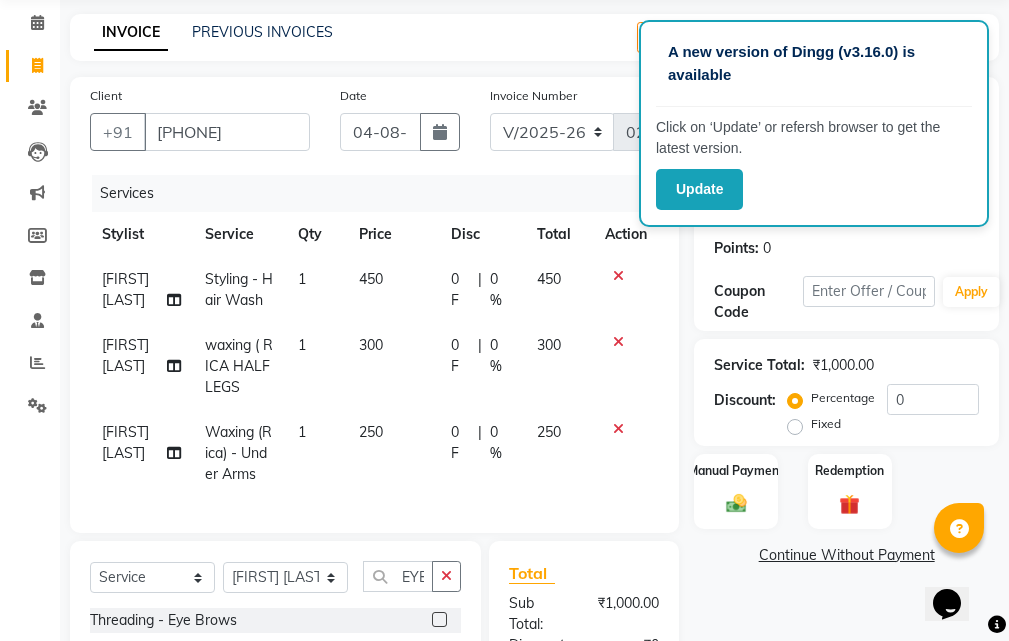 click 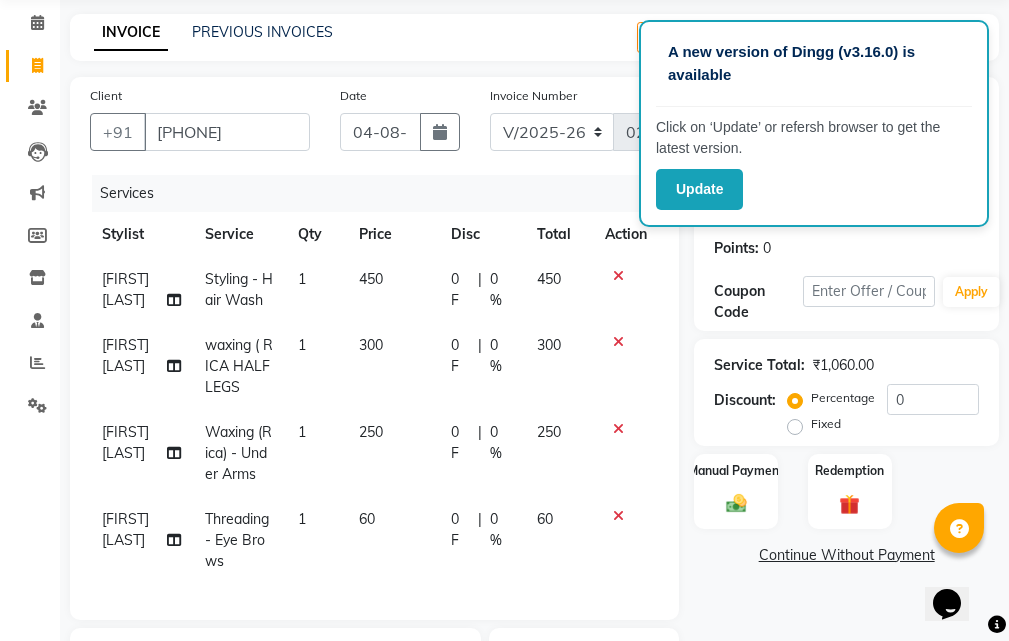 checkbox on "false" 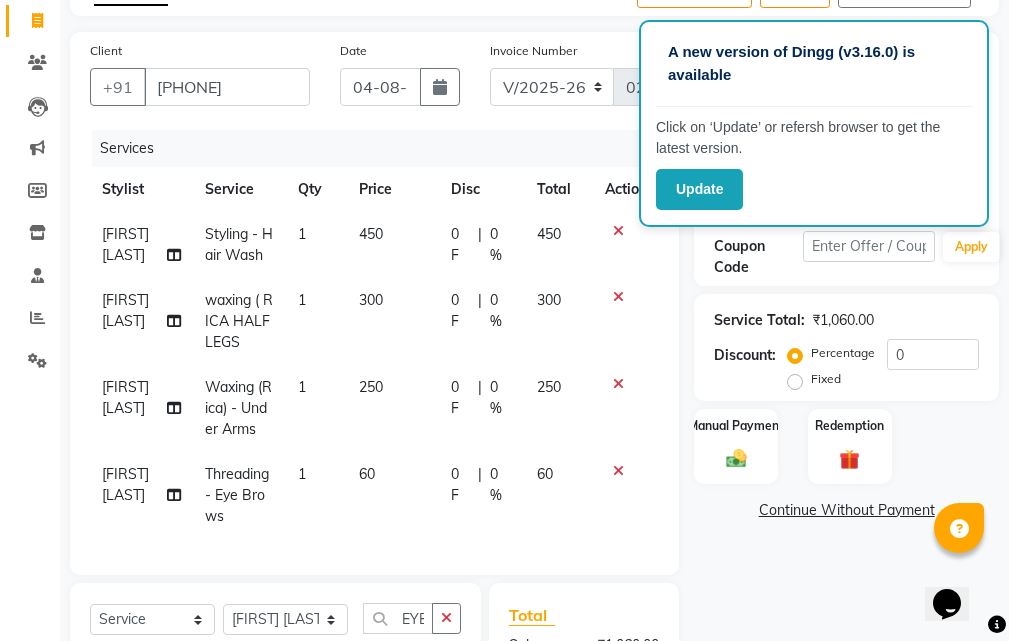 scroll, scrollTop: 100, scrollLeft: 0, axis: vertical 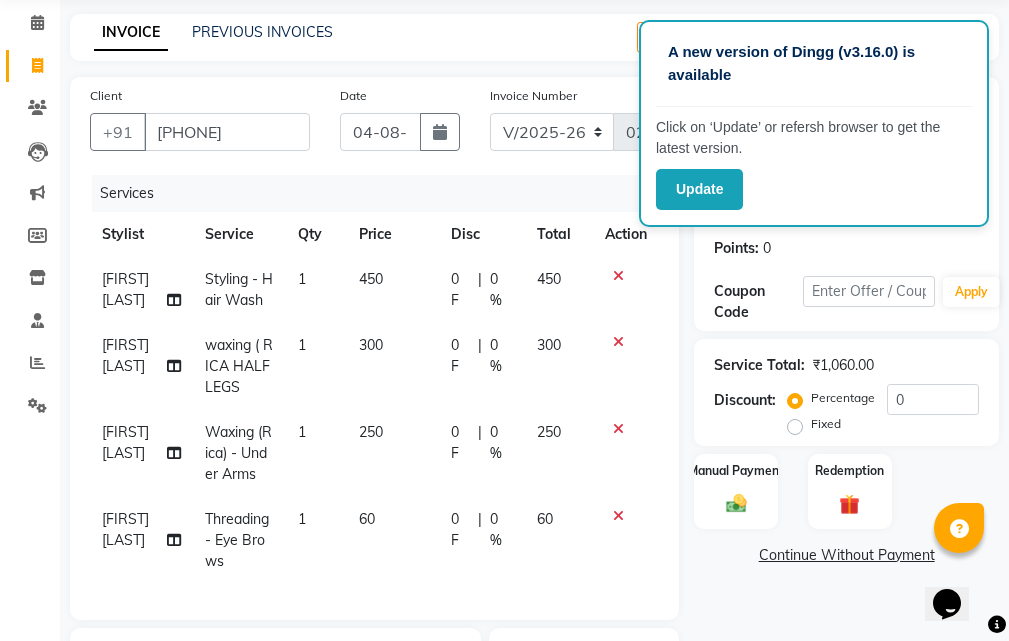 click 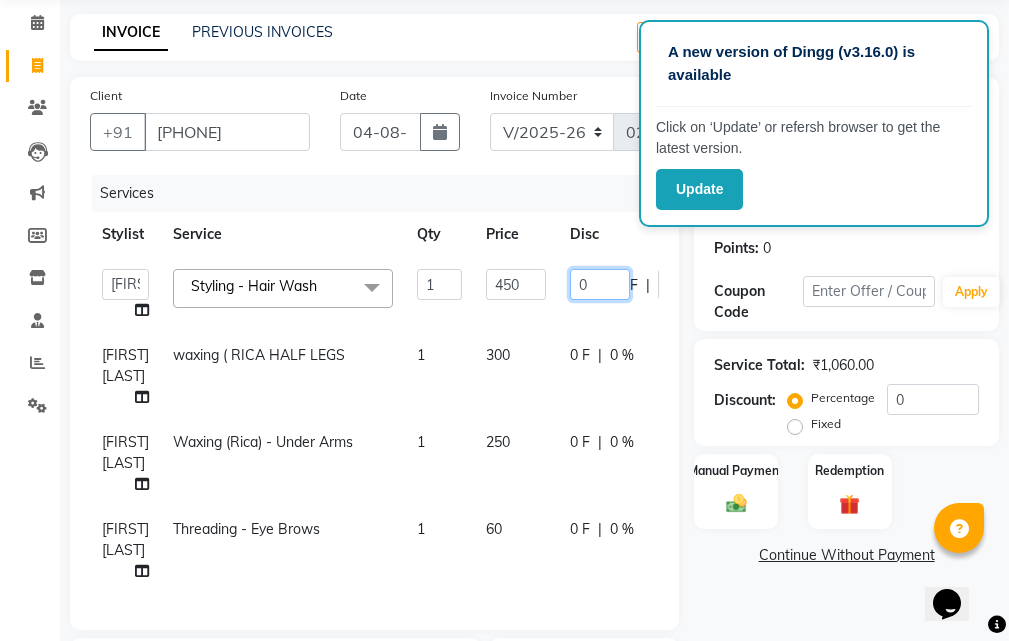 click on "0" 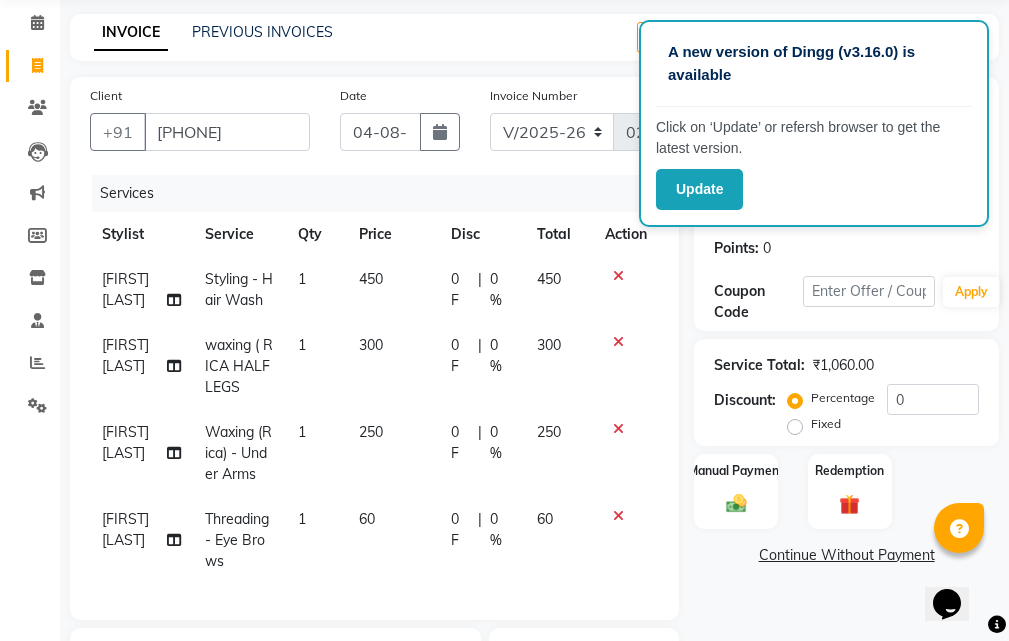 click on "450" 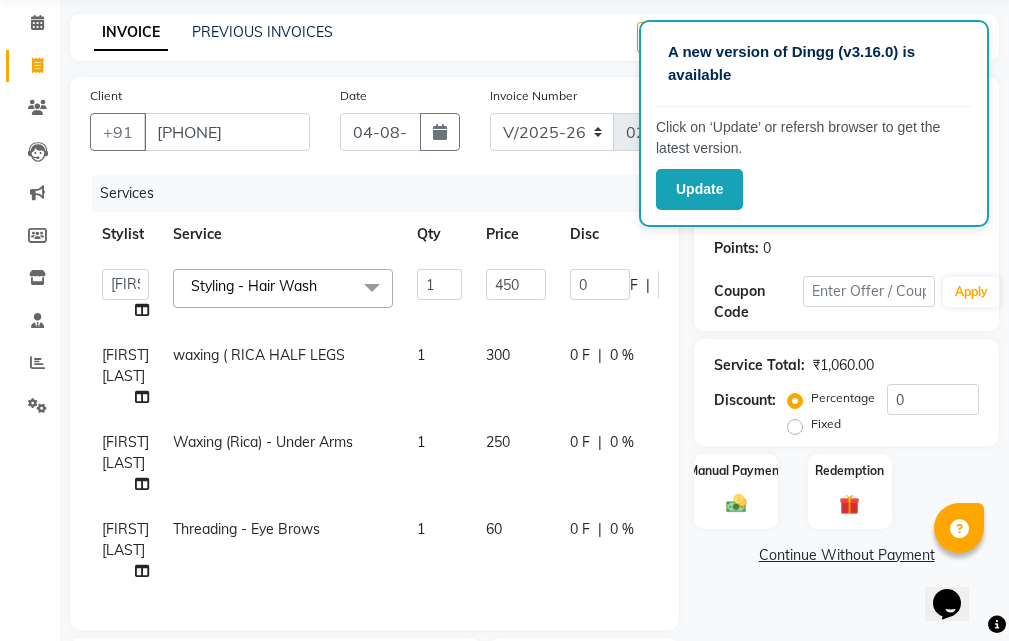 click on "Client +91 9930905804 Date 04-08-2025 Invoice Number V/2025 V/2025-26 0286 Services Stylist Service Qty Price Disc Total Action  KARISHMA BENDAL   NISHA   Pradnya Ambare   SHRUTI GURAV  Styling - Hair Wash  x Bleach (Gold) - Face & Neck FACIAL ORGANIC BRIDAL FUNKY COLOUR PER STREAK BIKINI WAX BOTOX PROTIEN  KERA SHAMPOO BOTOX PROTIEN KERA CONDITIONER LISS UNLIMITED MASK ABSOLUT REPAIR SHAMPOO Rica lower lip WHITHENING  FACIAL Bleach (Oxy Regular) - Feet Bleach (Oxy Regular) - Face & Neck Bleach (Oxy Regular) - Half Back Bleach (Oxy Regular) - Stomach Bleach (Oxy Regular) - Full Arms Bleach (Oxy Regular) - Full Back Bleach (Oxy Regular) - Full Body Cleanups  - Regular Cleanups  - Tan Clear Cleanups  - Clear Glow BRIGHTENING TIGHTNING VITAMIN C CLEANUP 03+ SHINE AND GLOW Face Pack  - Off Brightening Mask Face Pack  - Collagen Mask Oxy D - Tan Mask PEEL OFF MASK O3+HYDROXY MASK Facial-FRUIT FACIAL Facial  - Tan Clear Facial  - Pearl Facial  - Diamond Facial  - ORGANIC Facial  - Vitamin - C Facial  - O3+ Bridal" 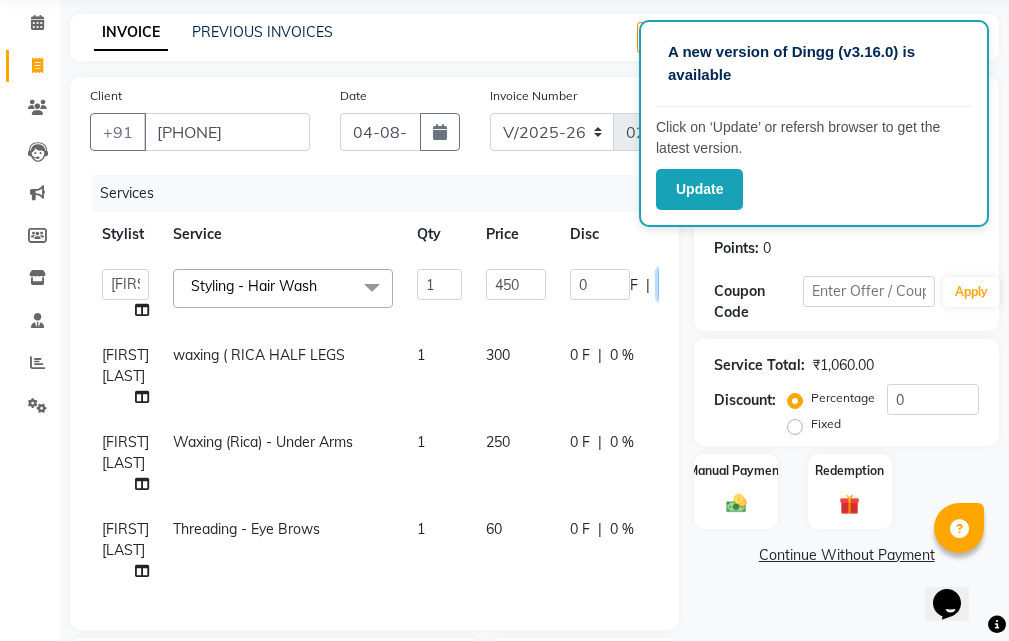 click on "0" 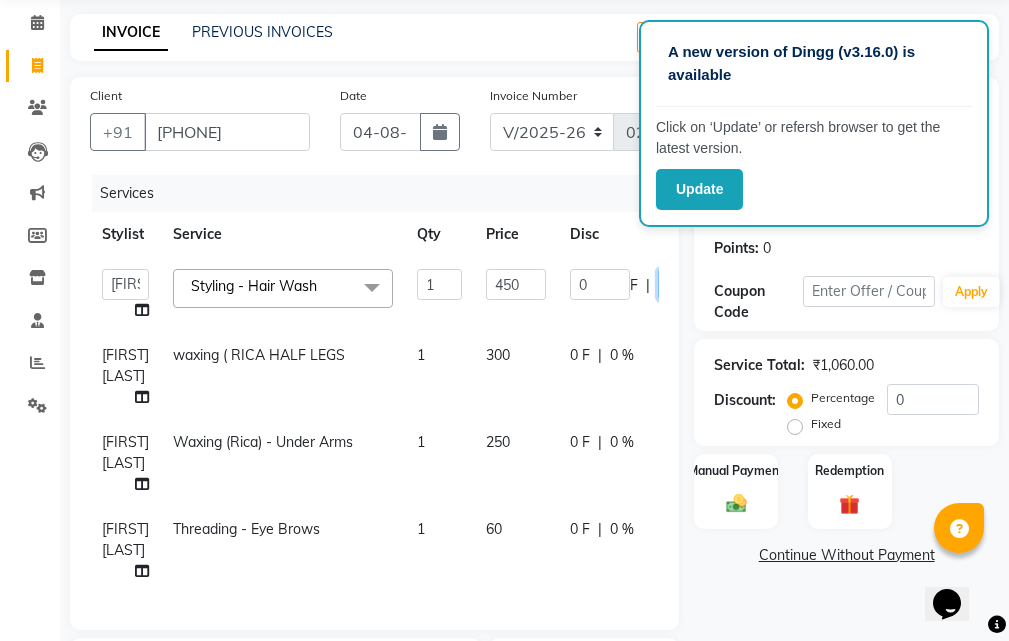 type on "15" 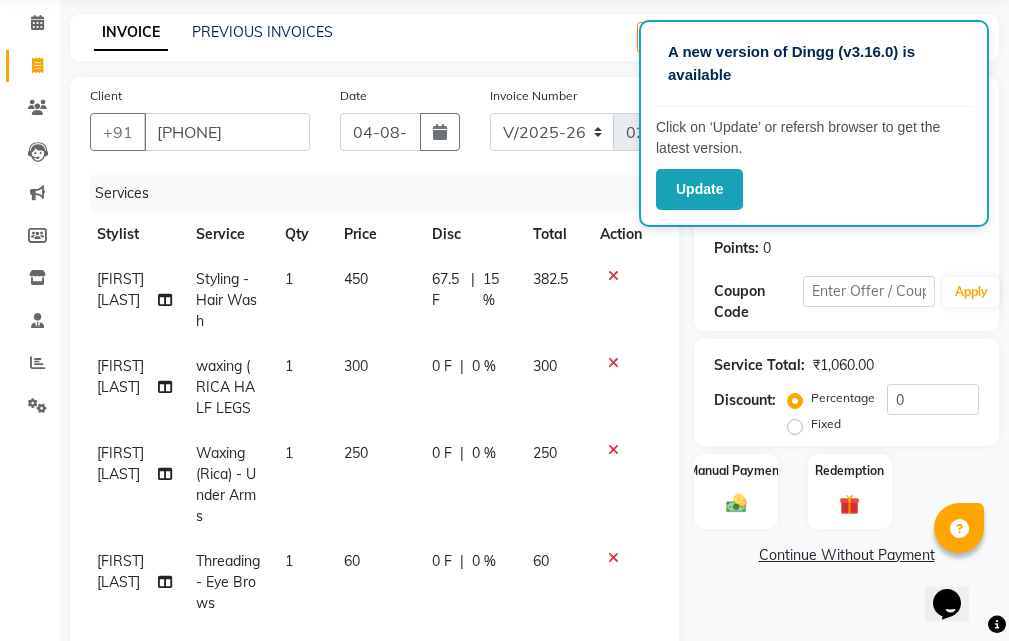 click on "KARISHMA BENDAL Styling - Hair Wash 1 450 67.5 F | 15 % 382.5" 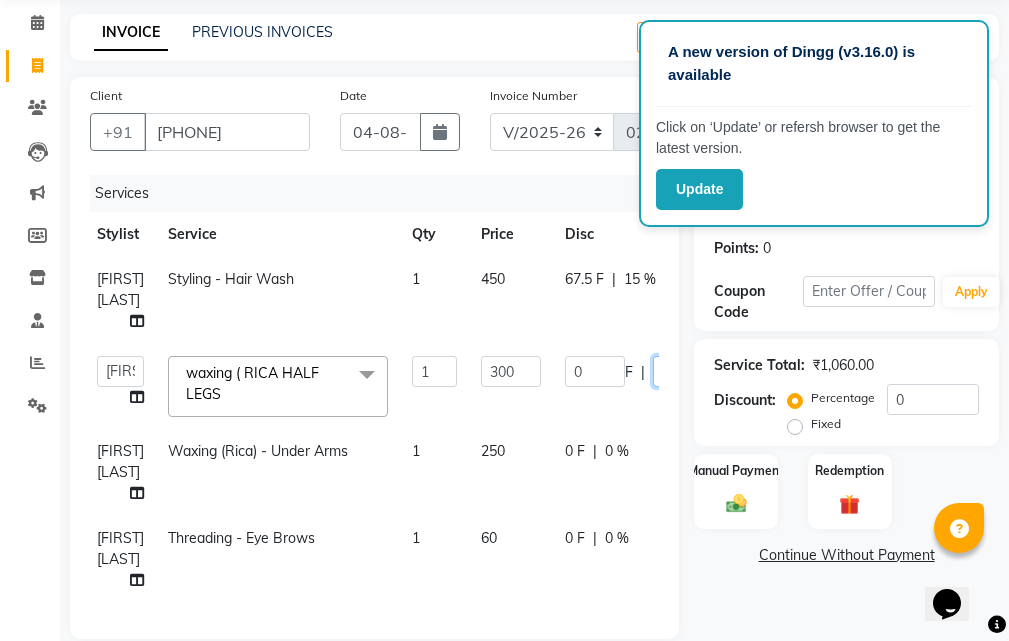 click on "0" 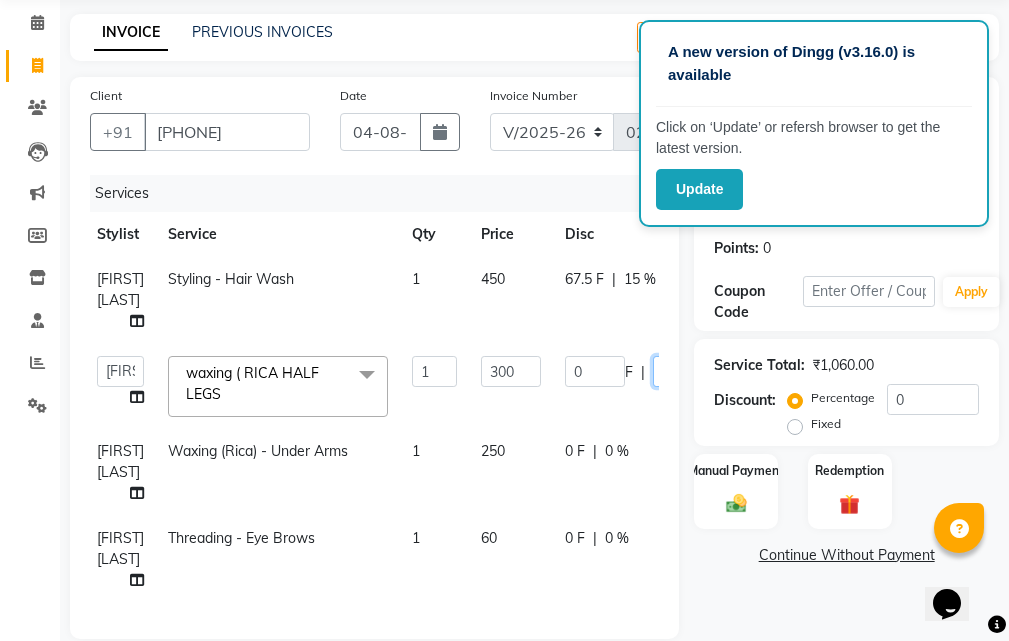 type on "20" 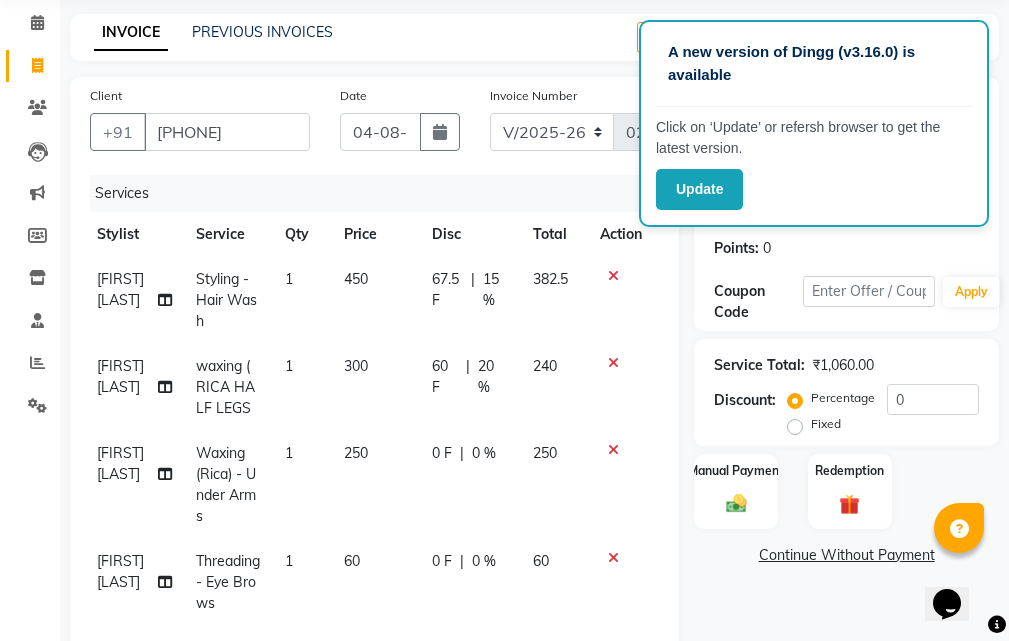 click on "KARISHMA BENDAL waxing ( RICA HALF LEGS 1 300 60 F | 20 % 240" 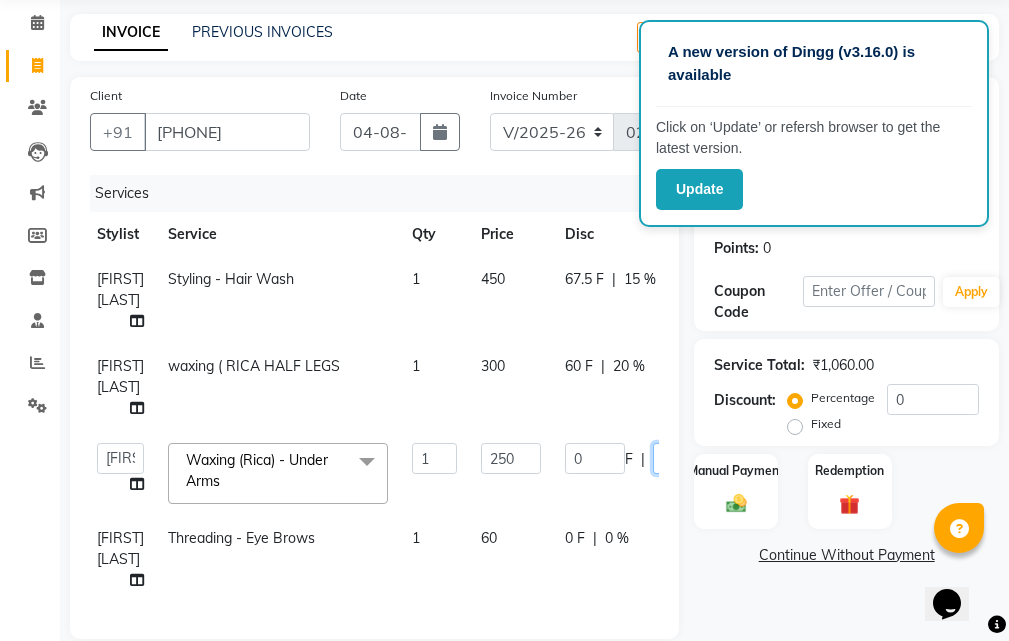 click on "0" 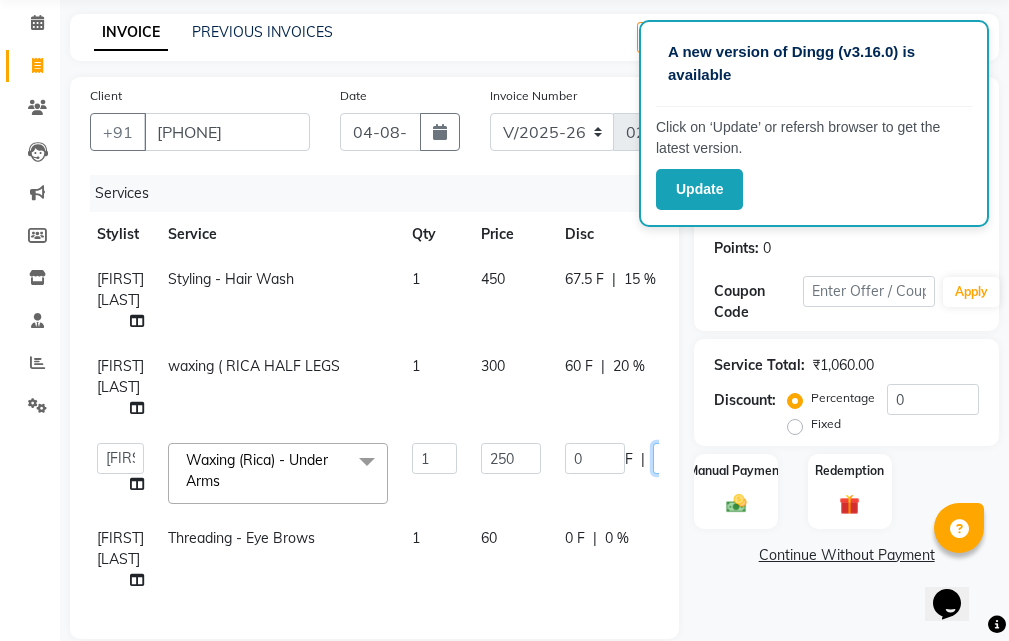 type on "20" 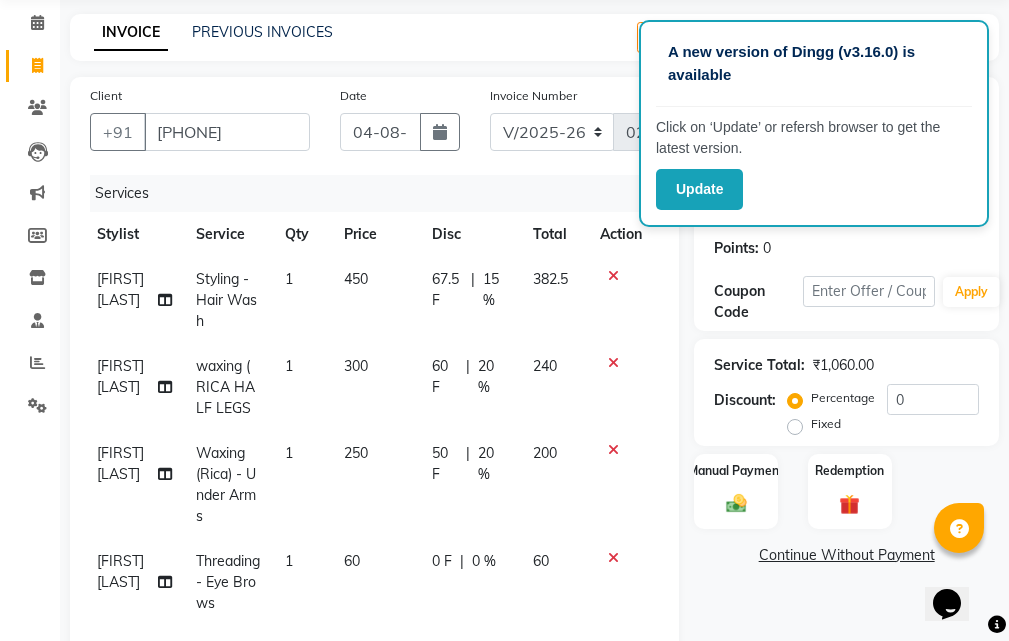 click on "KARISHMA BENDAL Waxing (Rica) - Under Arms 1 250 50 F | 20 % 200" 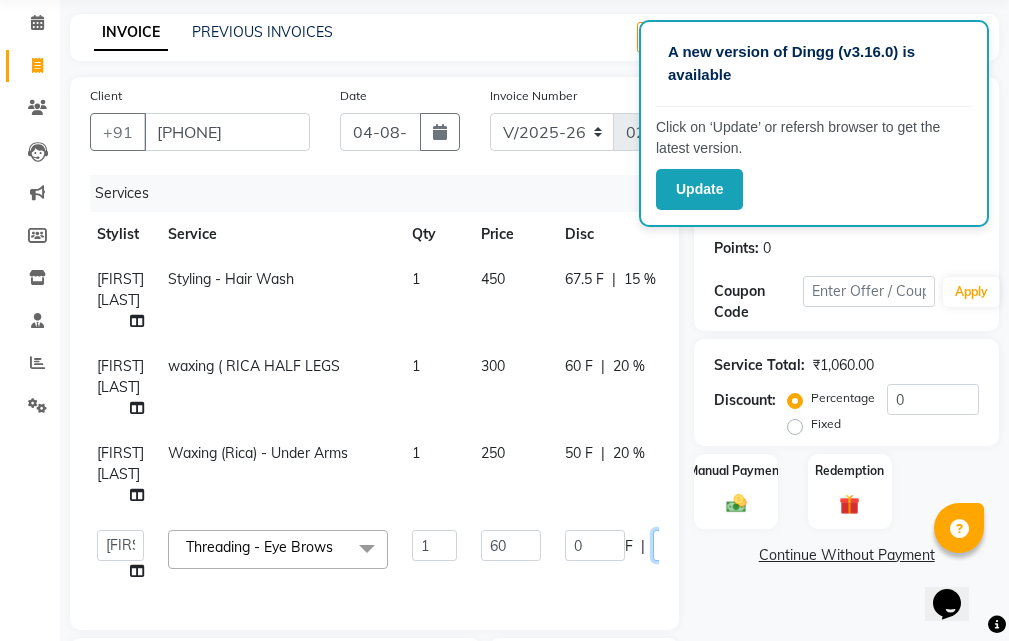 click on "0" 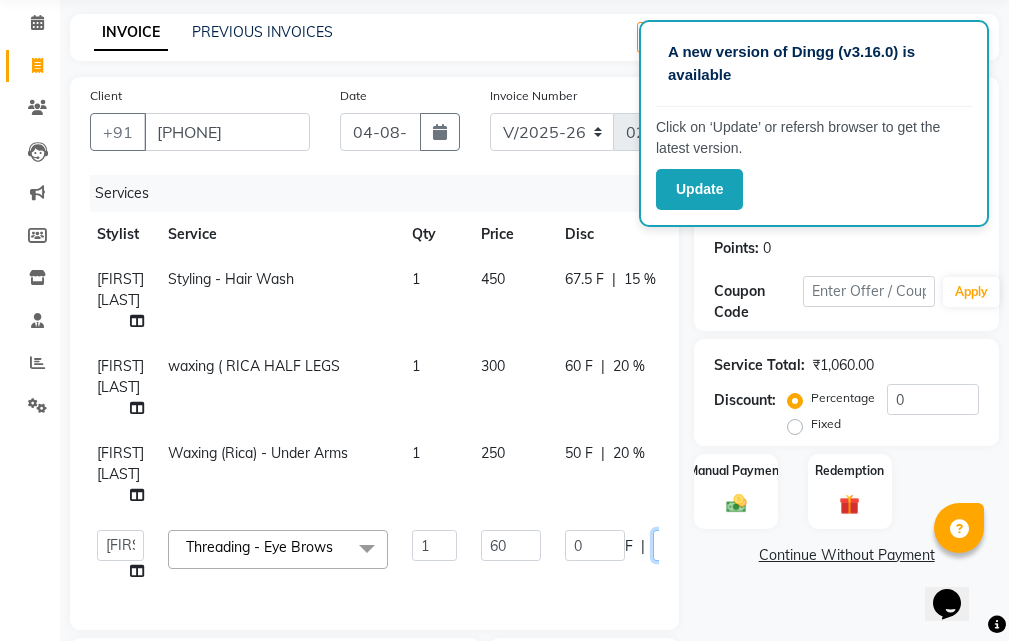 type on "20" 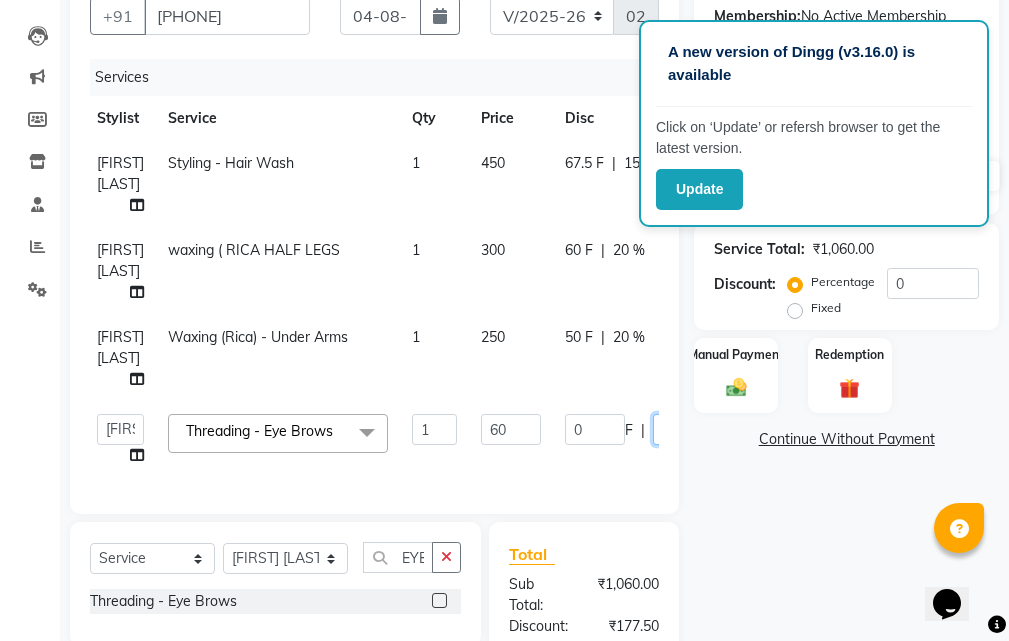 scroll, scrollTop: 116, scrollLeft: 0, axis: vertical 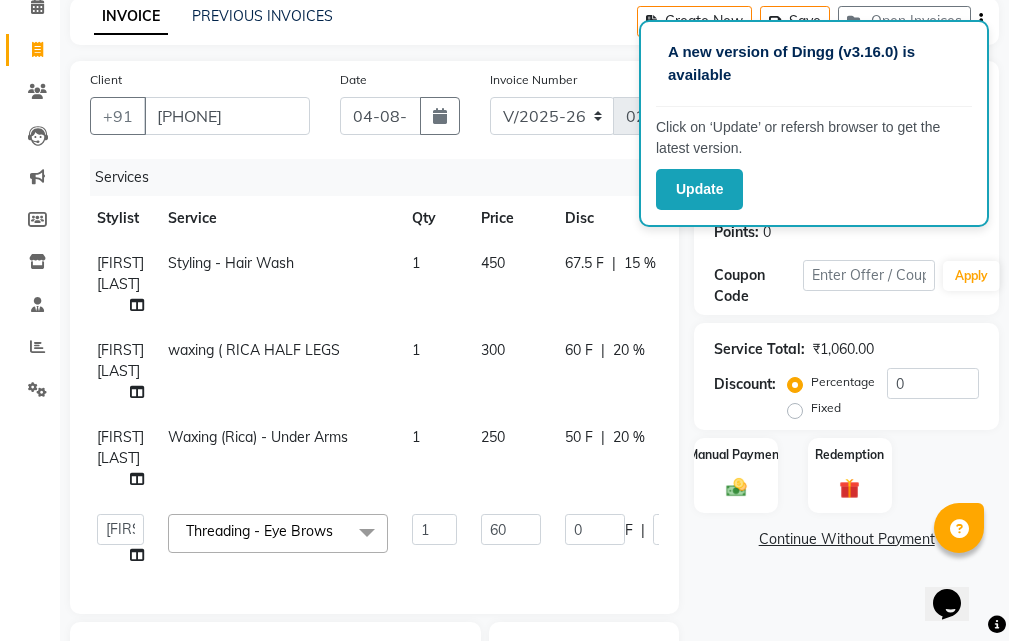 click on "KARISHMA BENDAL Styling - Hair Wash 1 450 67.5 F | 15 % 382.5" 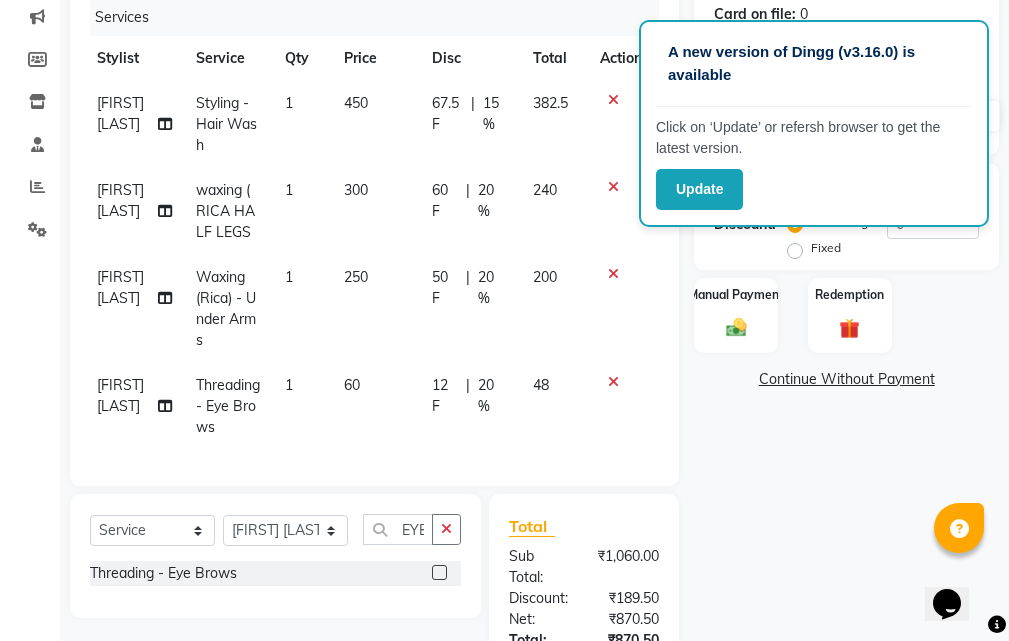 scroll, scrollTop: 176, scrollLeft: 0, axis: vertical 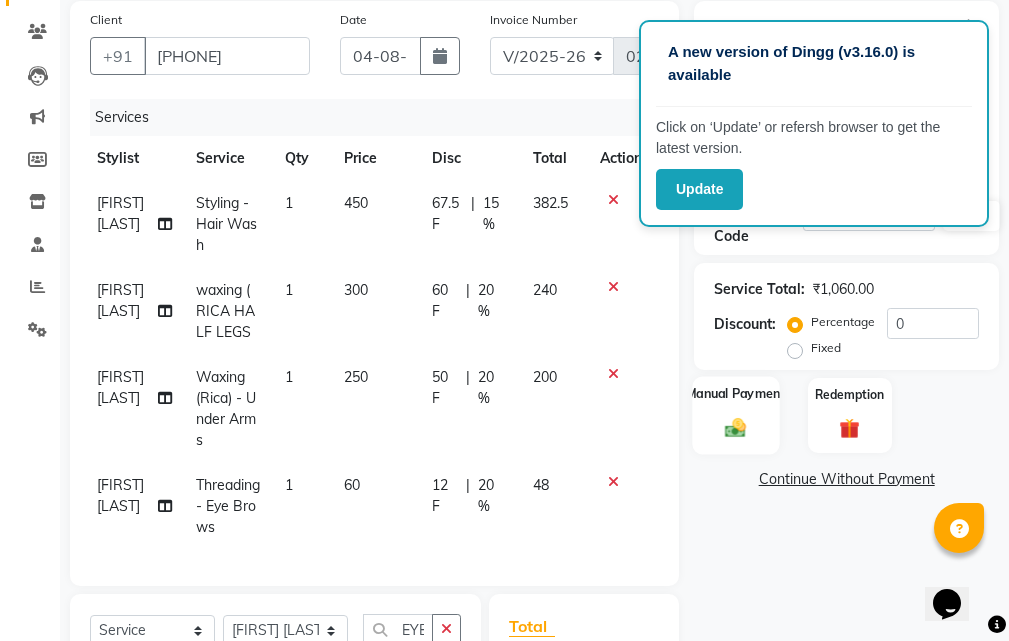 click 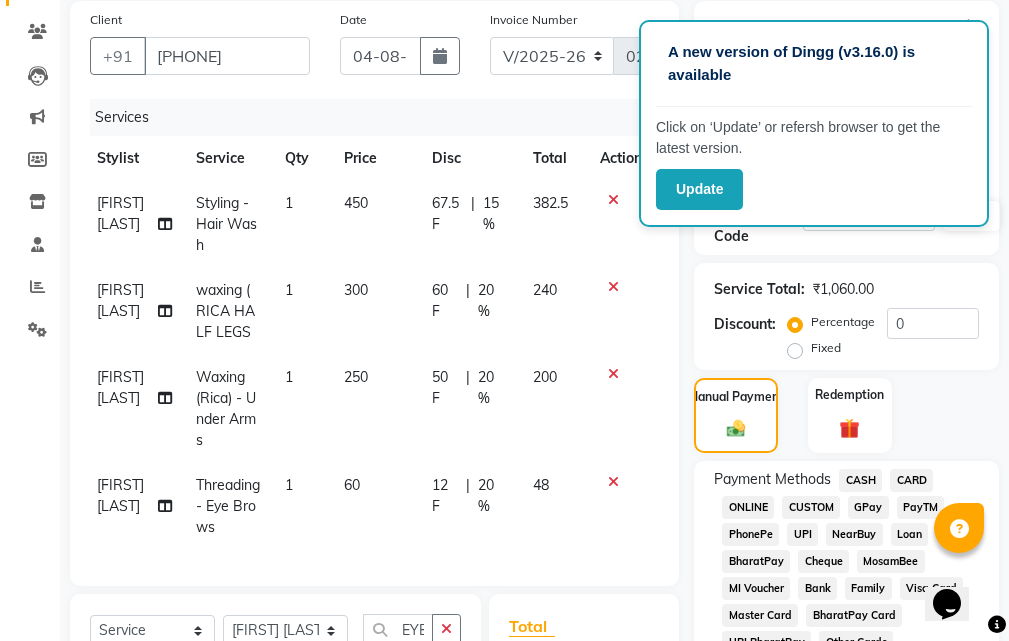 click on "CASH" 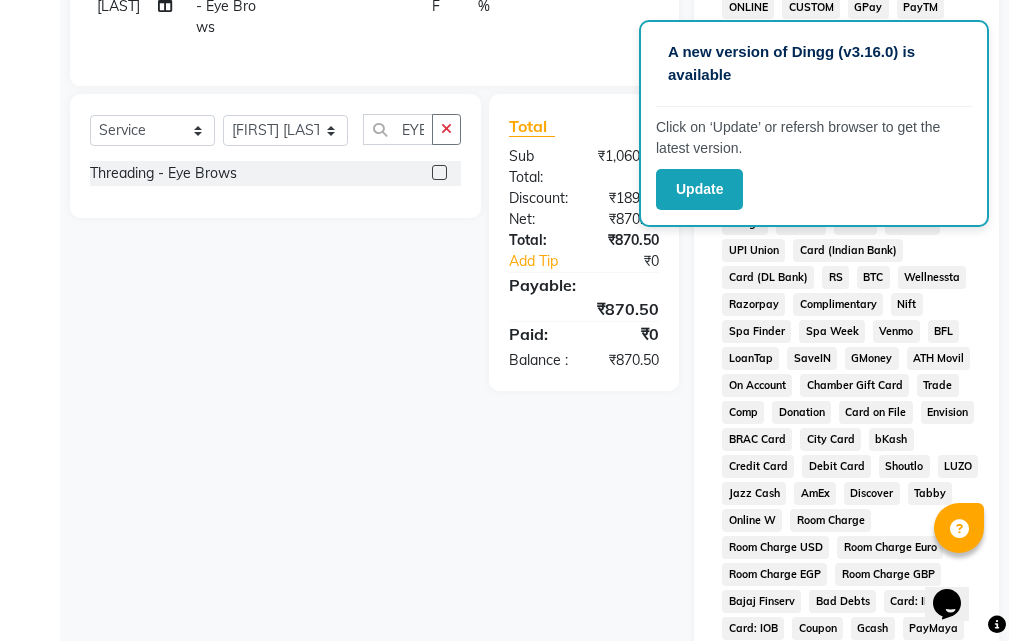 scroll, scrollTop: 1020, scrollLeft: 0, axis: vertical 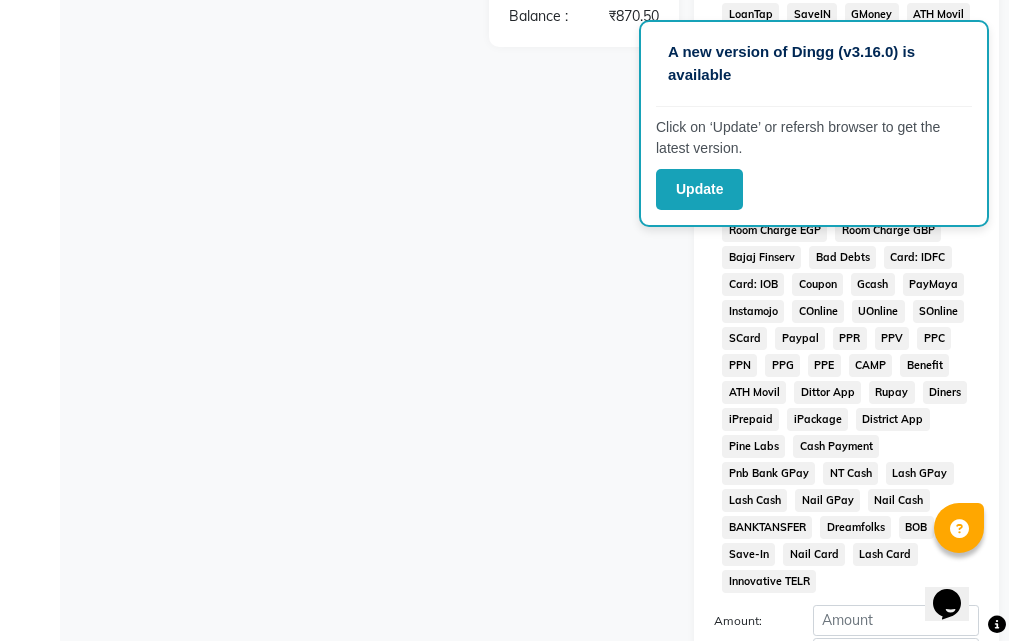 click on "Add Payment" 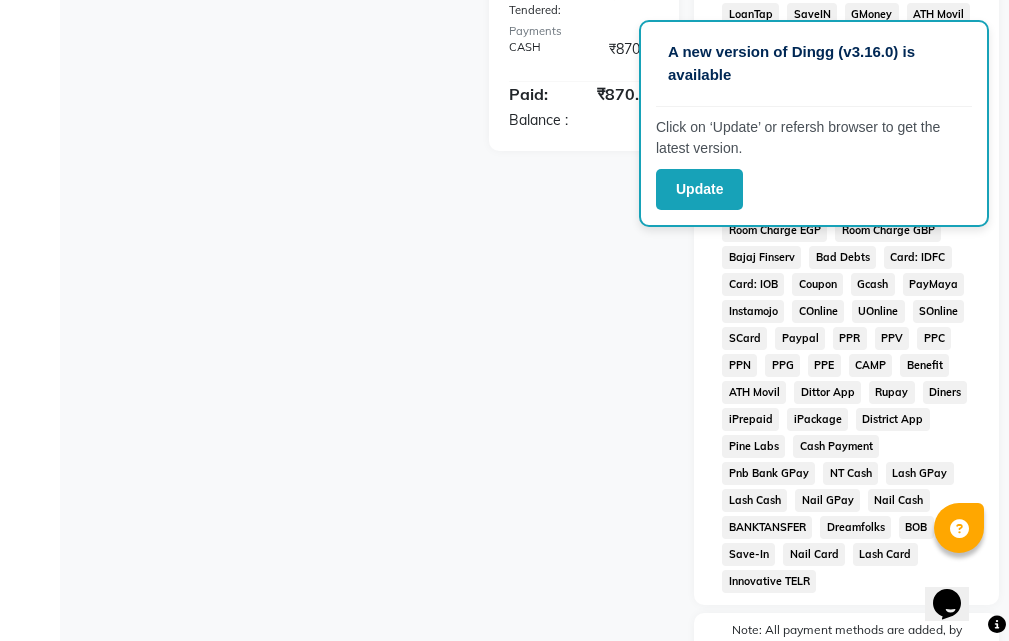 click on "Checkout" 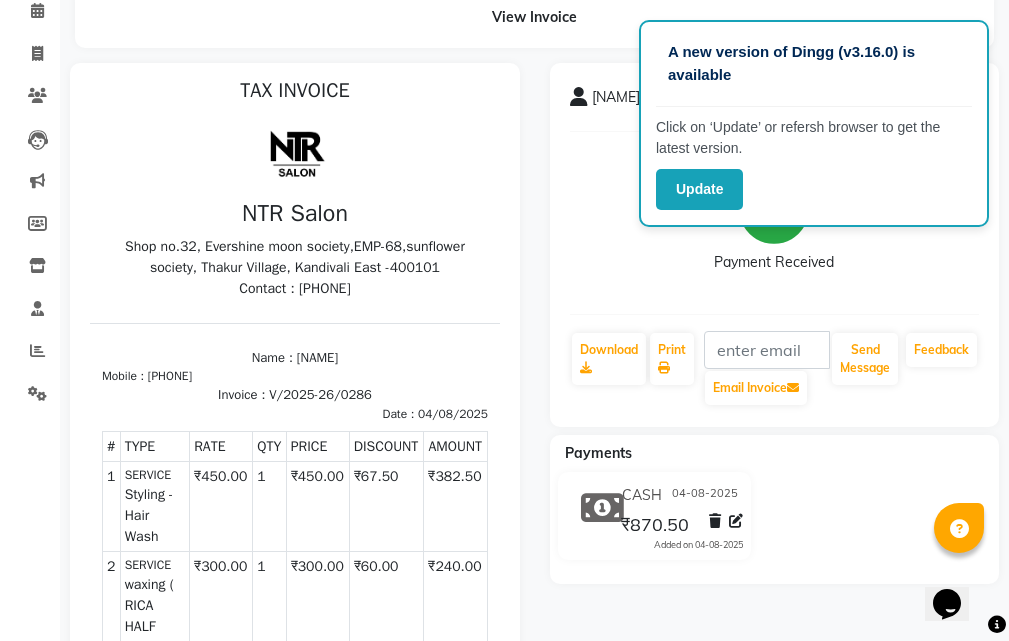 scroll, scrollTop: 59, scrollLeft: 0, axis: vertical 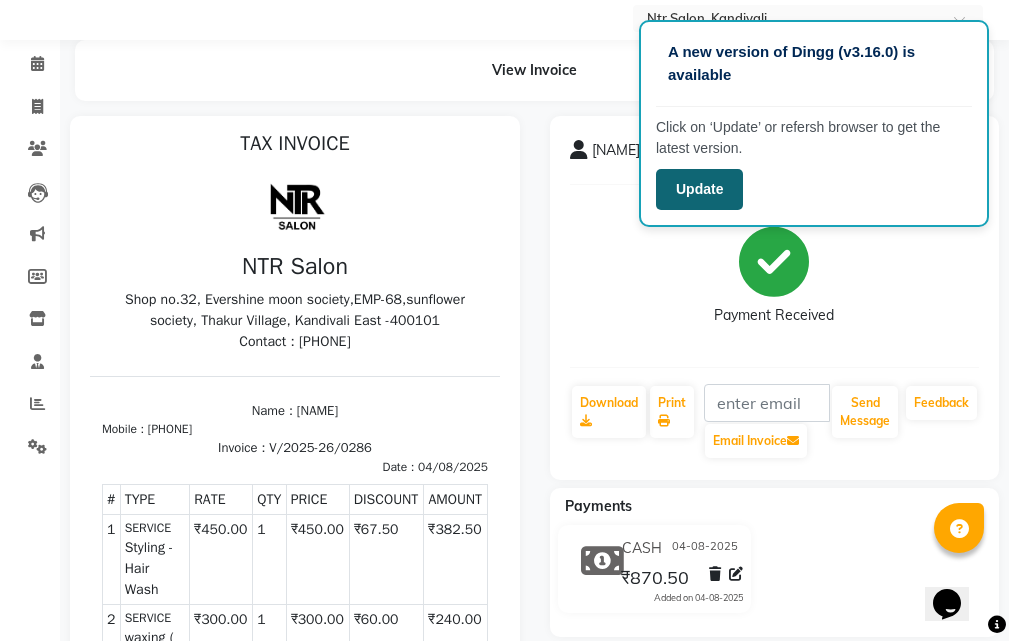 click on "Update" 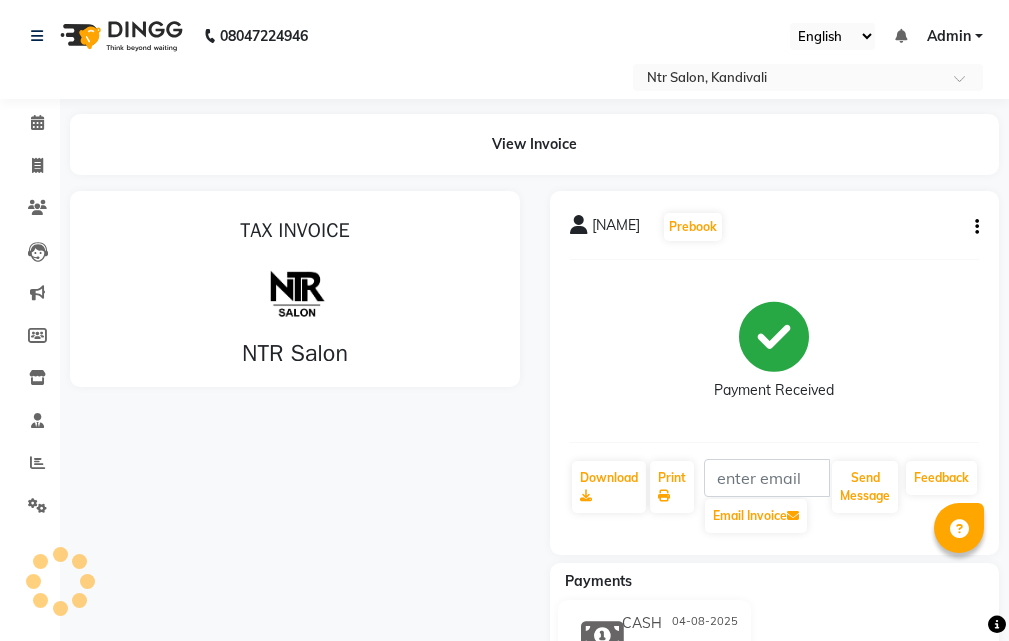 scroll, scrollTop: 0, scrollLeft: 0, axis: both 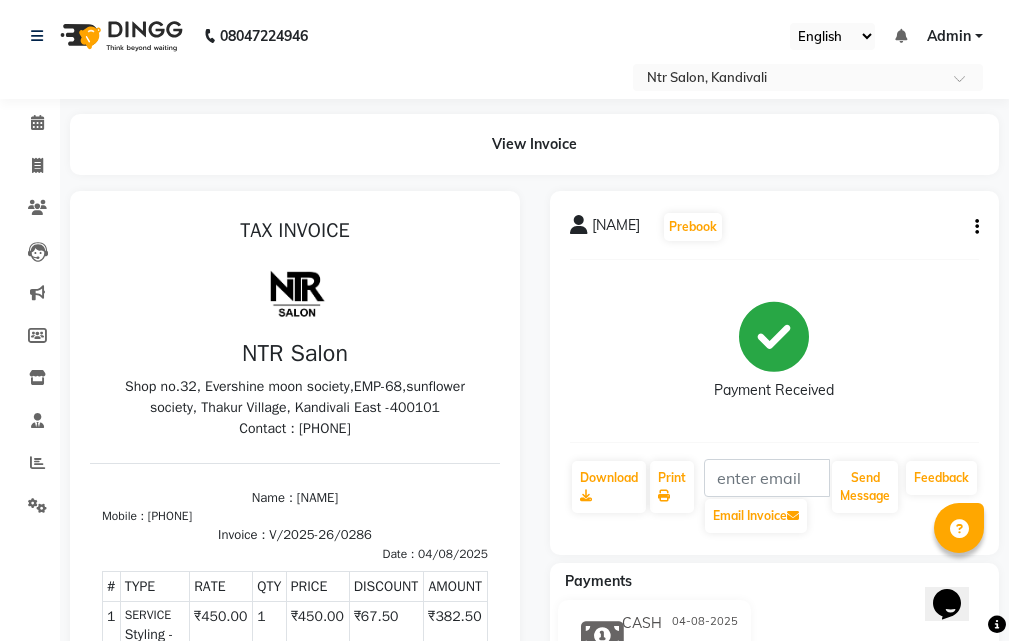 select on "service" 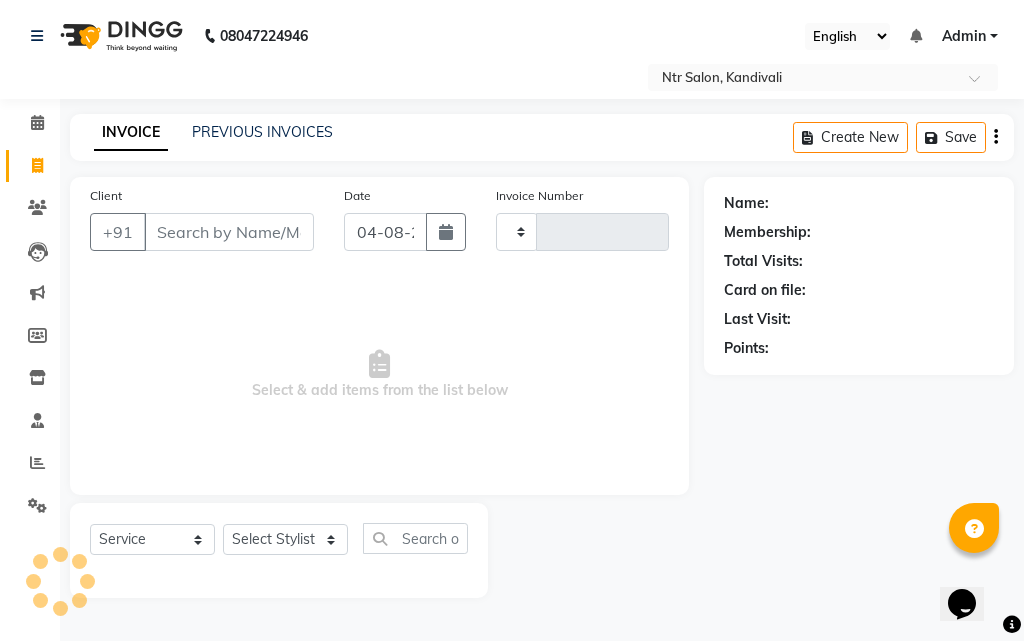 type on "0287" 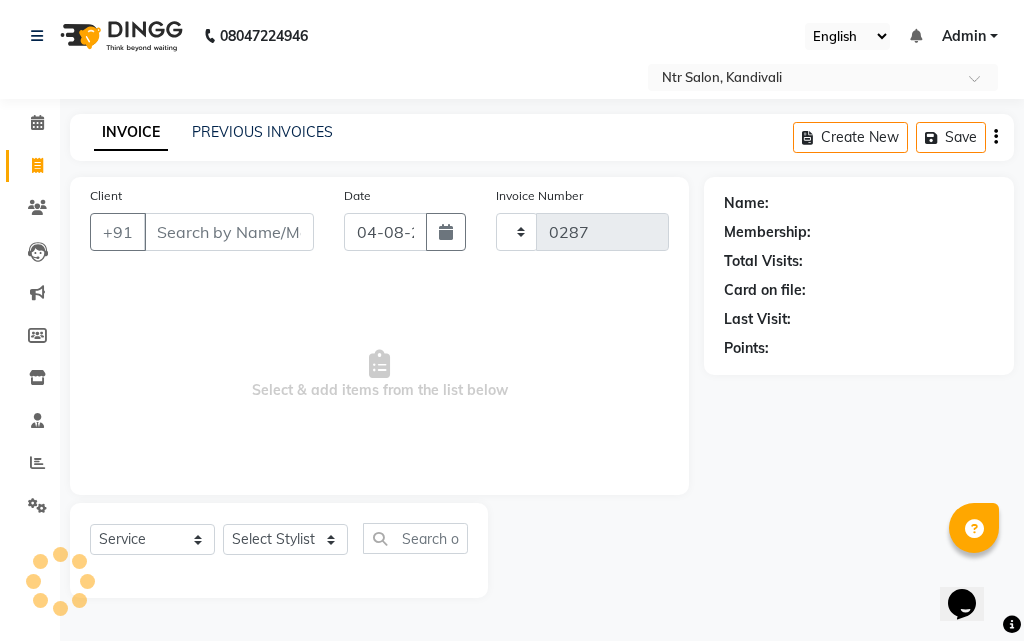 select on "5173" 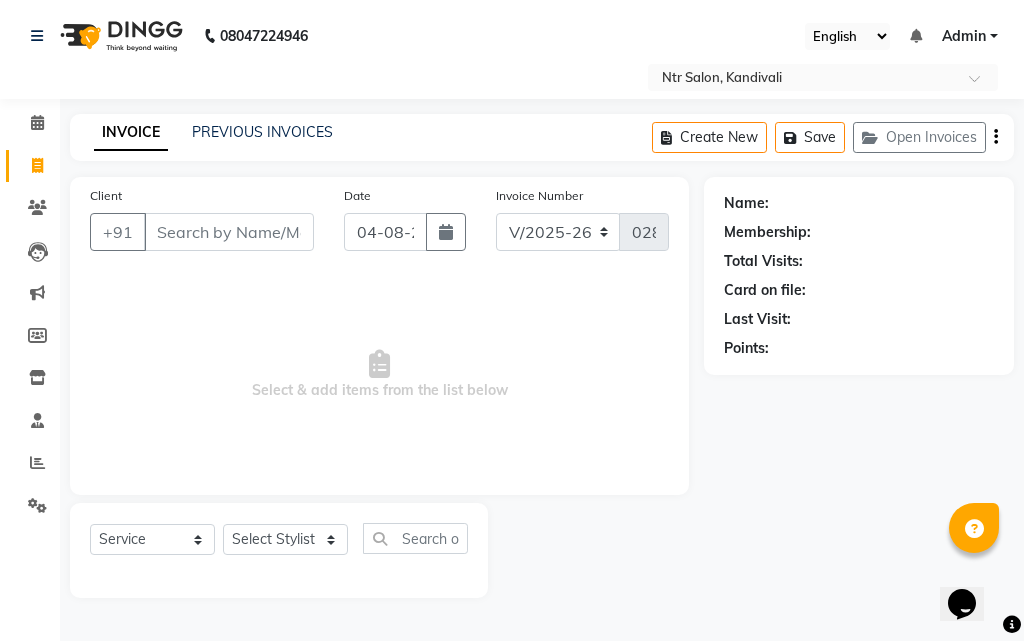 click on "Client" at bounding box center (229, 232) 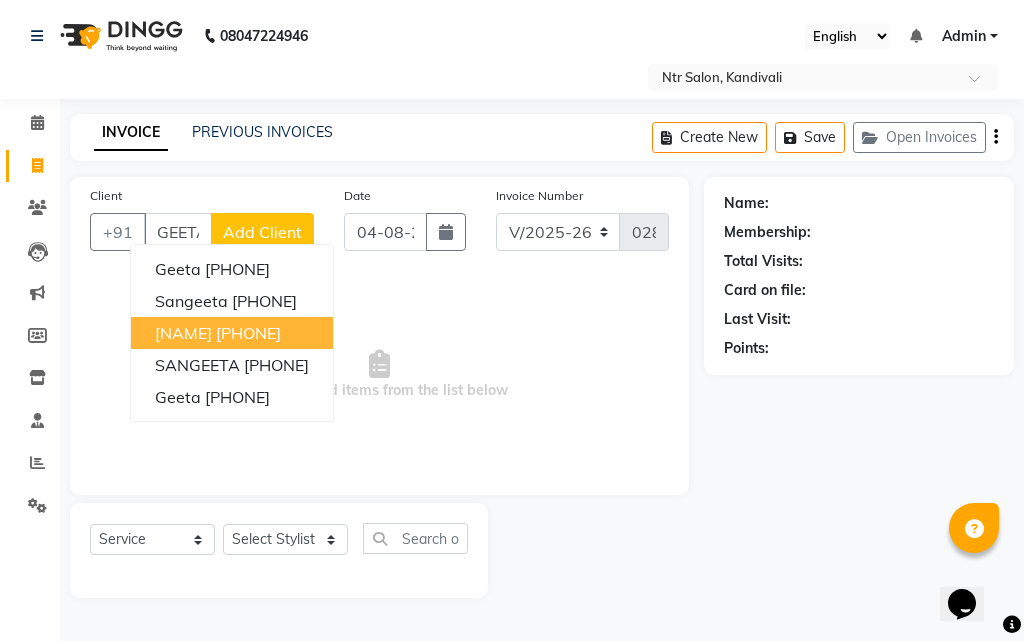 click on "[NAME]" at bounding box center [183, 333] 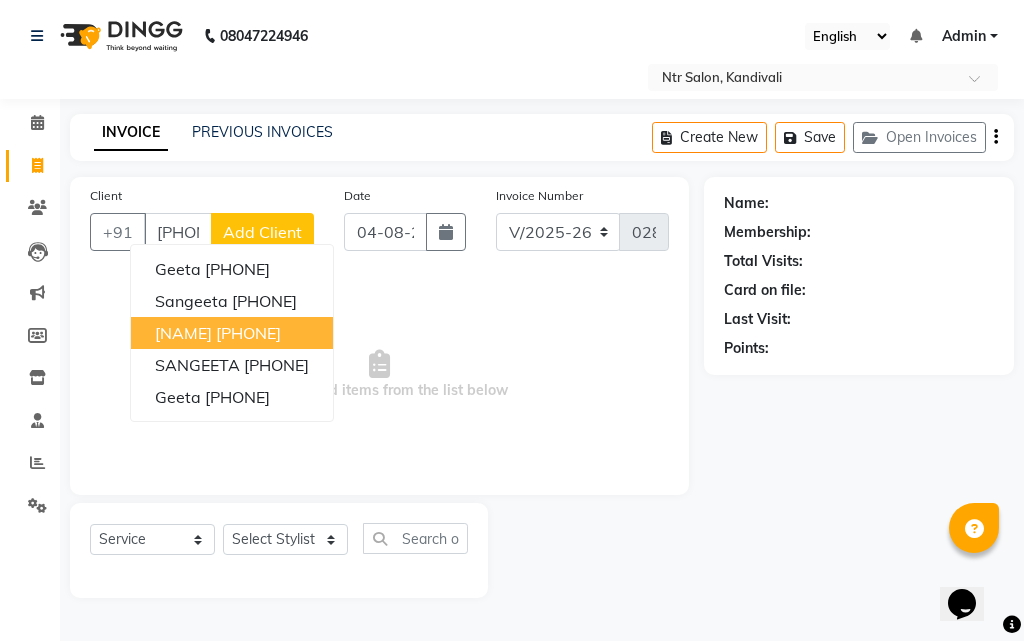 type on "[PHONE]" 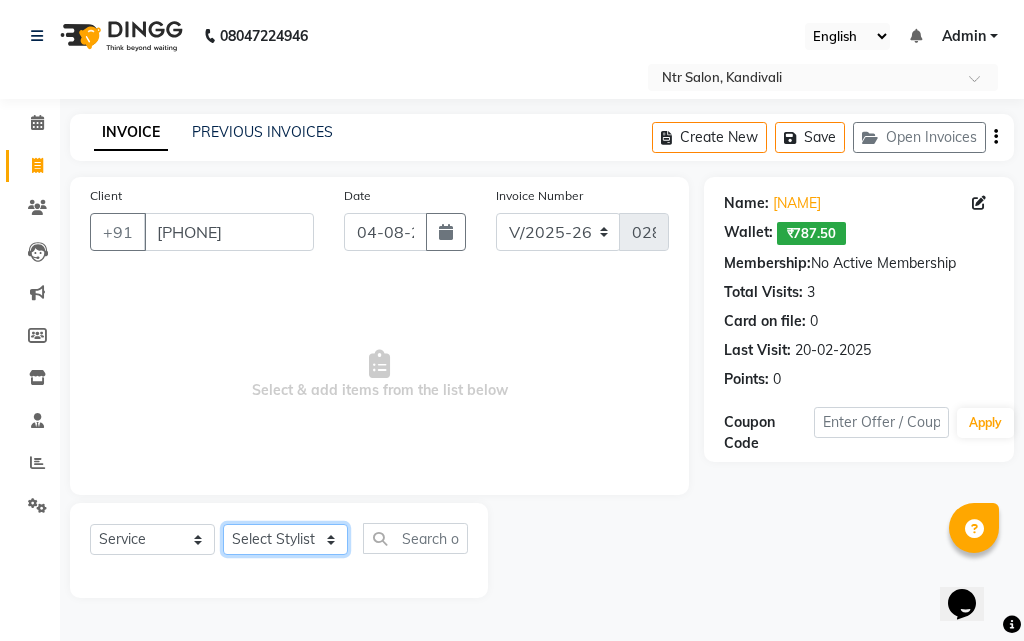 click on "Select Stylist KARISHMA BENDAL NISHA Pradnya Ambare SHRUTI GURAV" 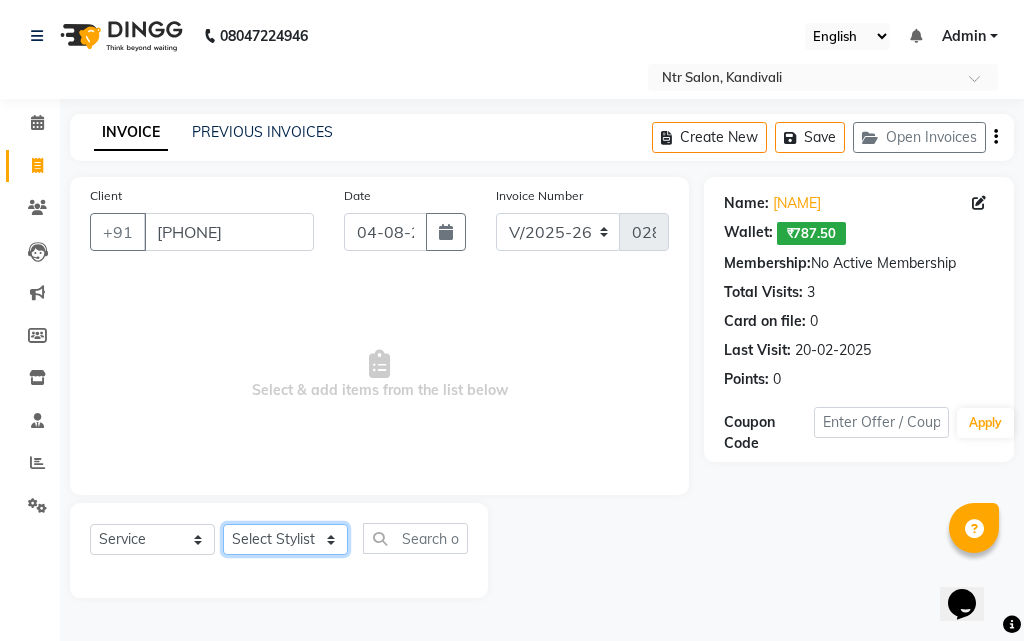 select on "41229" 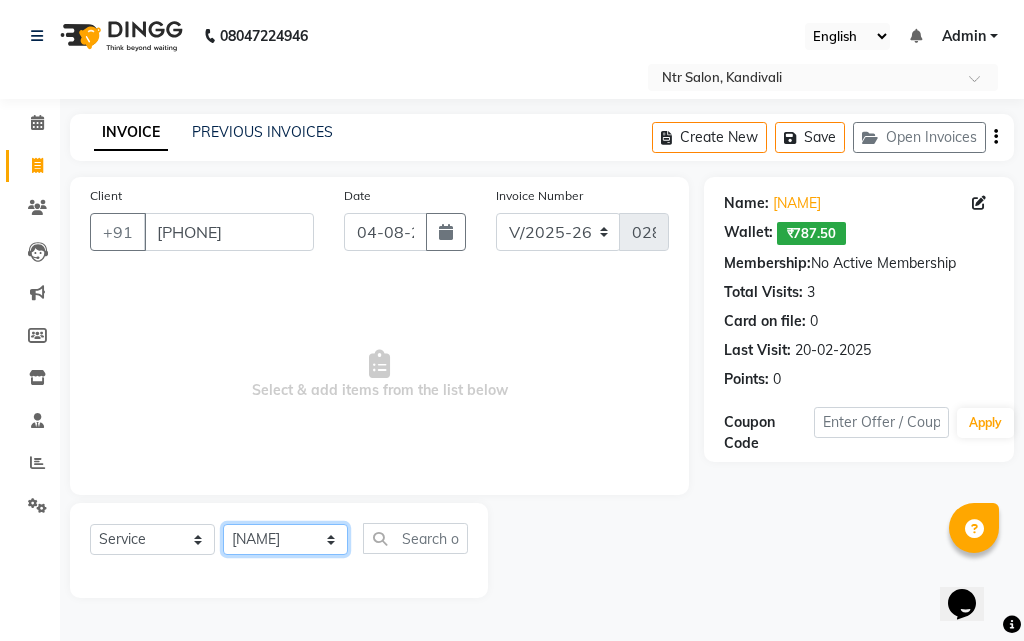 click on "Select Stylist KARISHMA BENDAL NISHA Pradnya Ambare SHRUTI GURAV" 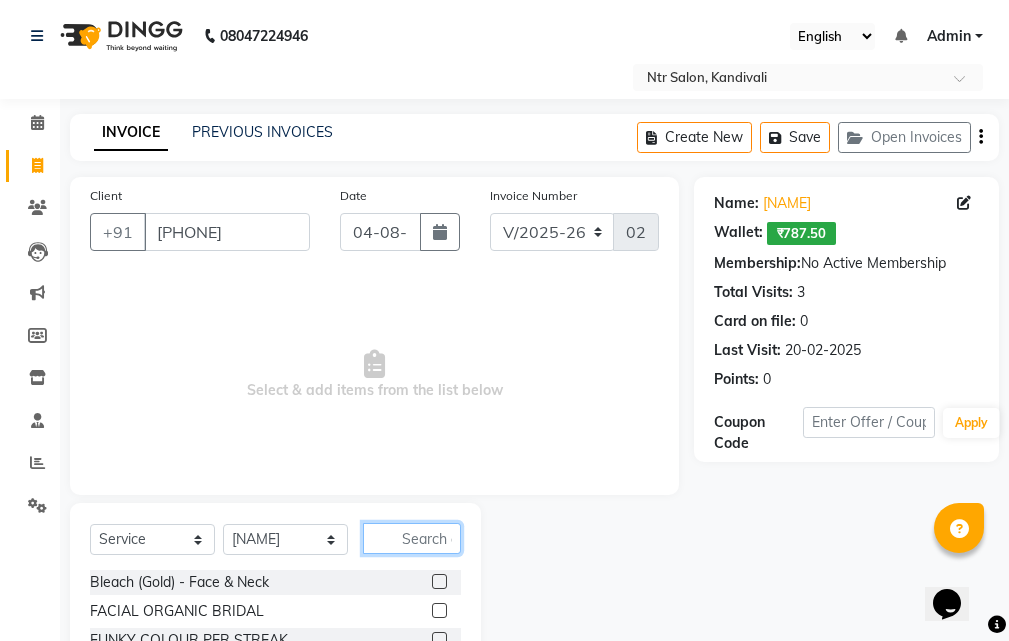 click 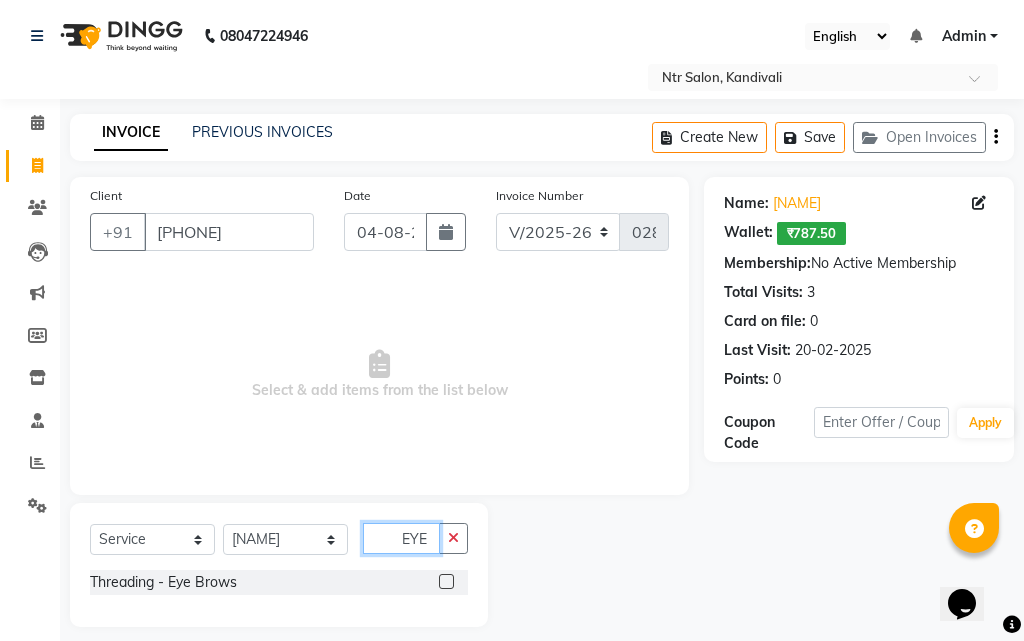 type on "EYE" 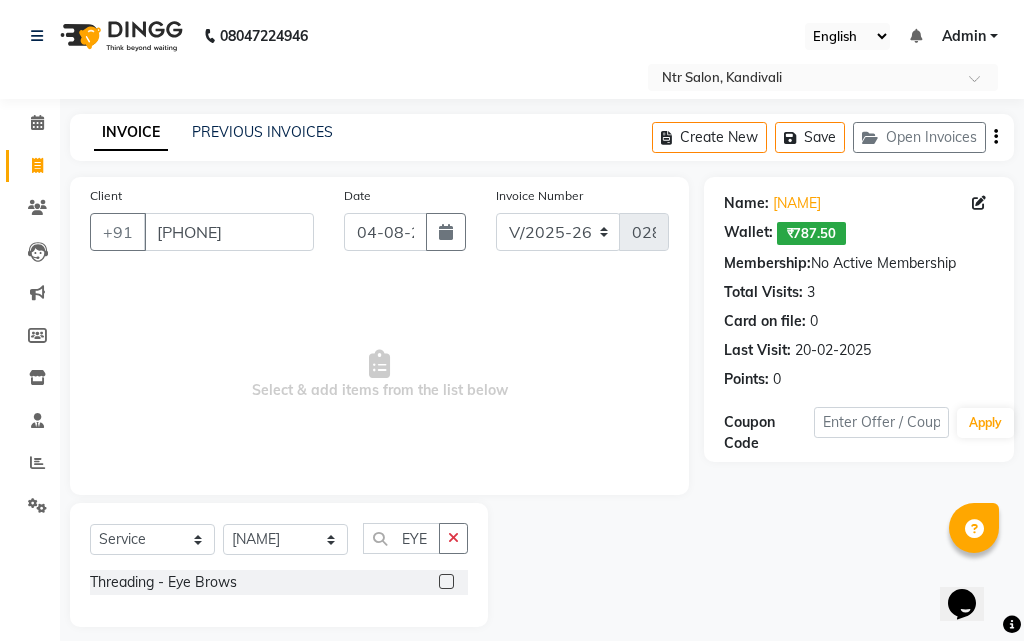 click 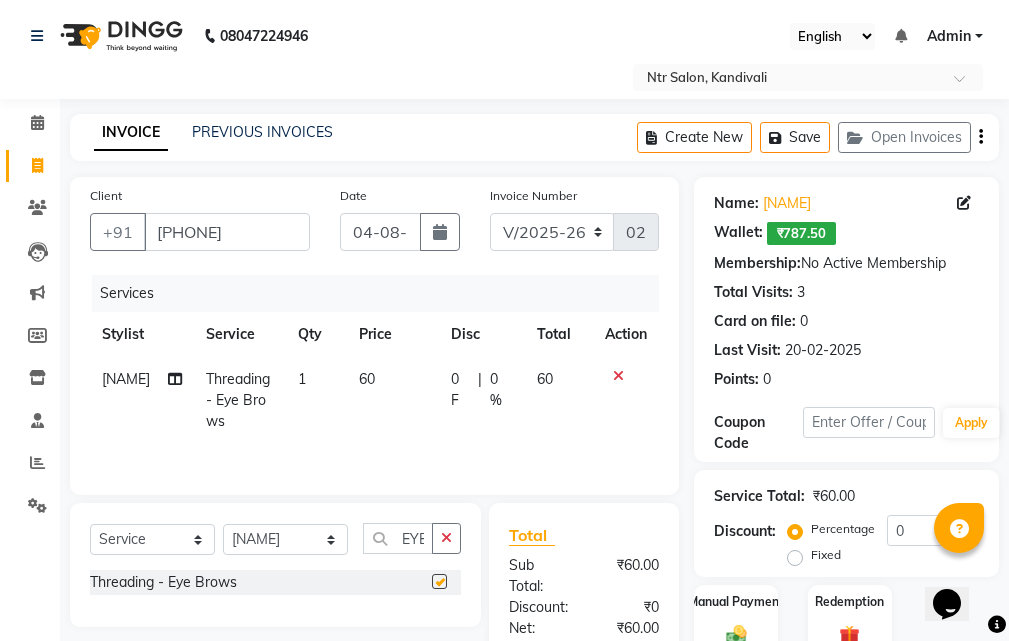 checkbox on "false" 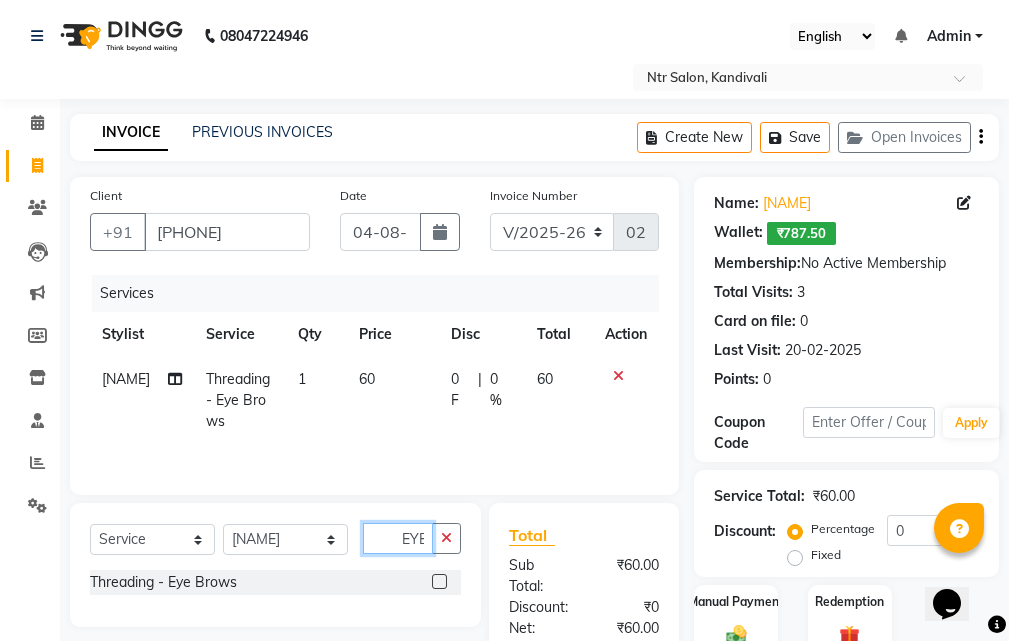 drag, startPoint x: 414, startPoint y: 484, endPoint x: 426, endPoint y: 481, distance: 12.369317 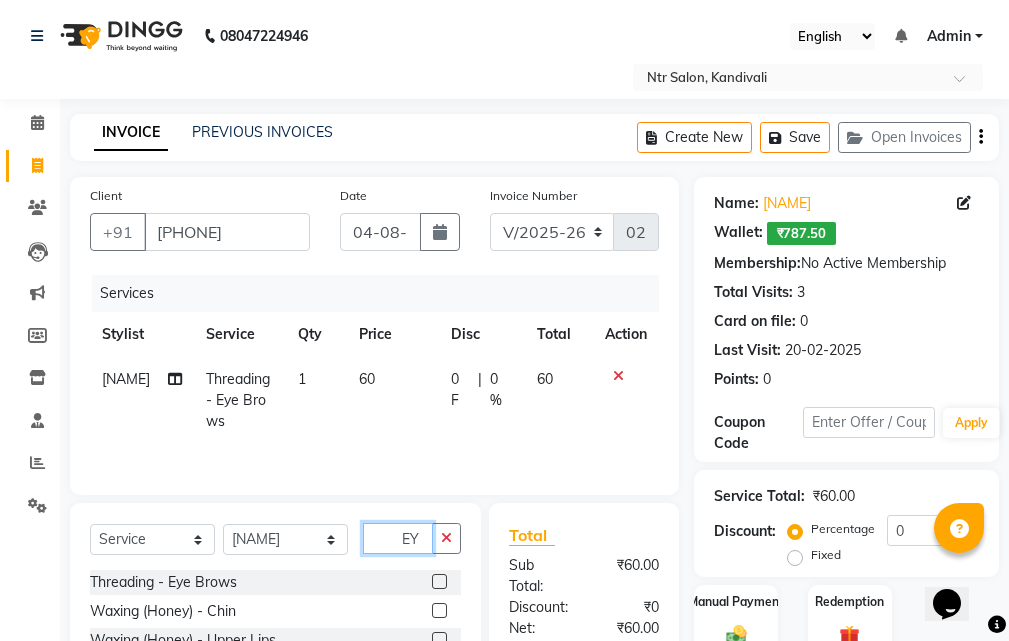 type on "E" 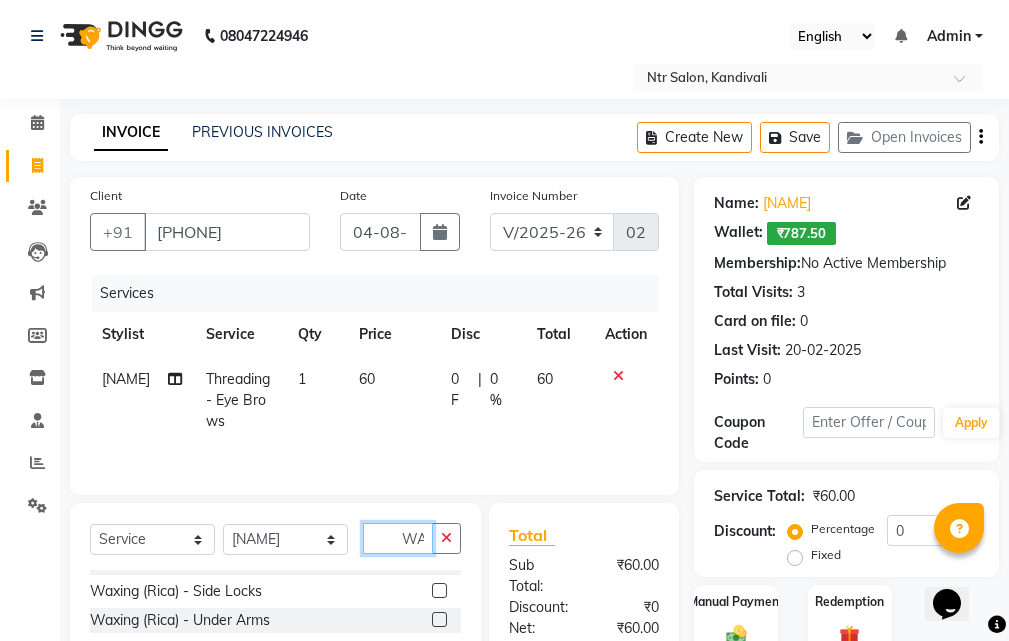 scroll, scrollTop: 500, scrollLeft: 0, axis: vertical 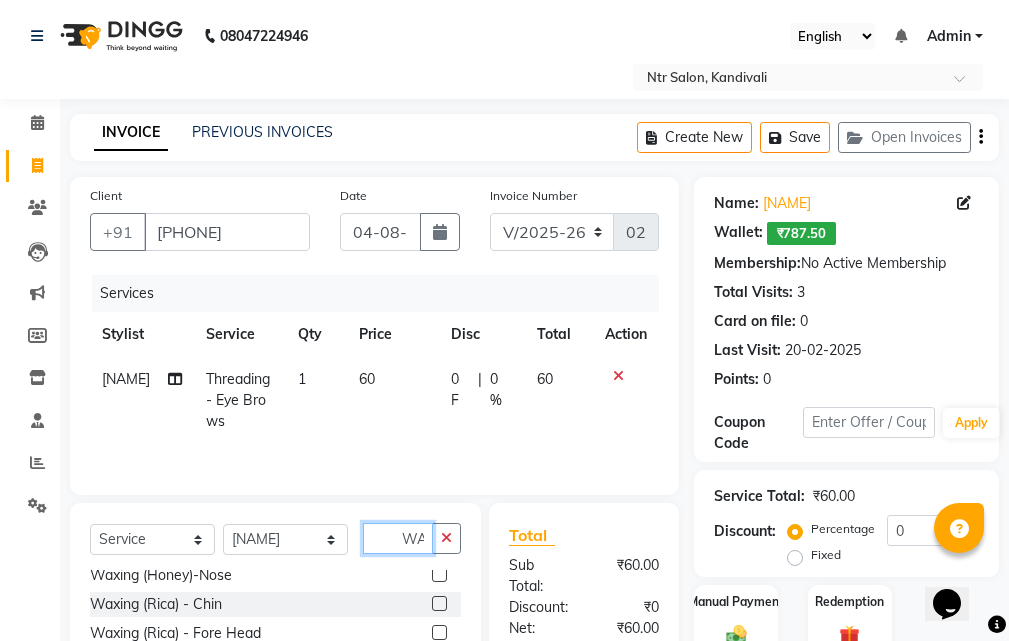 type on "WAX" 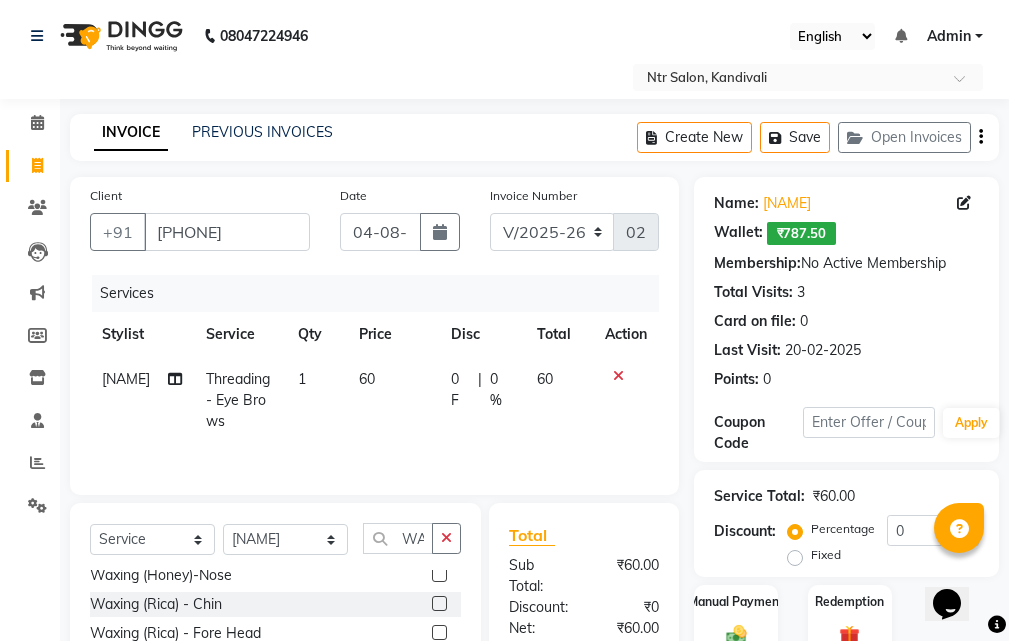 click 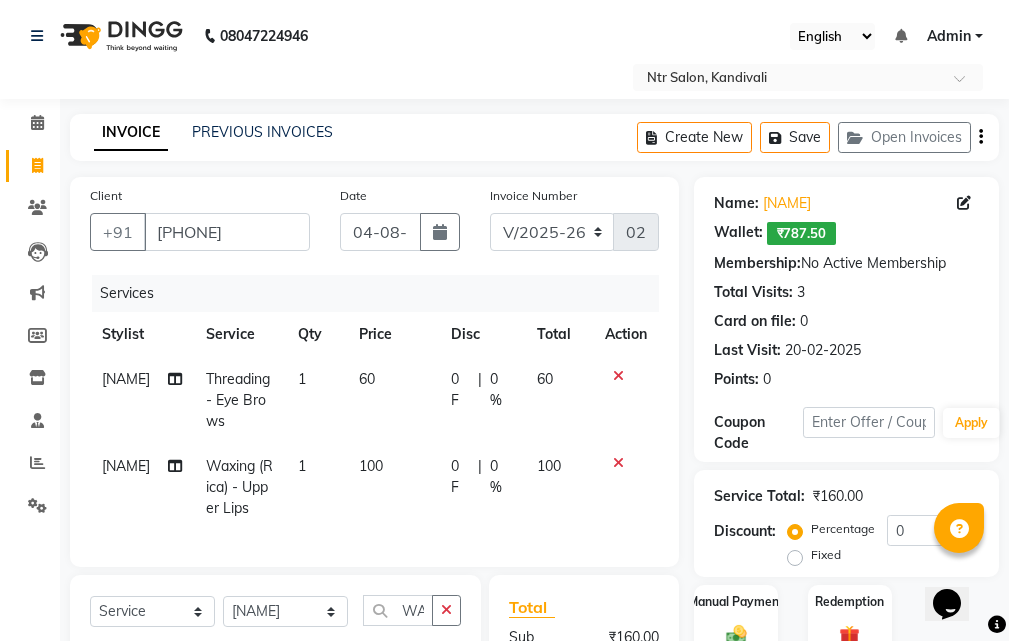 checkbox on "false" 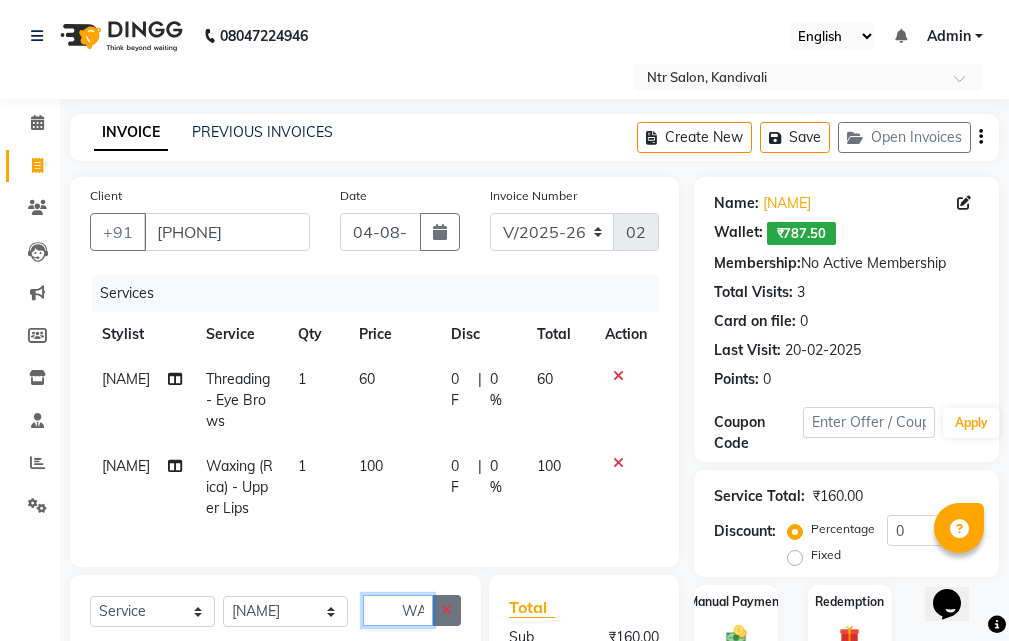 drag, startPoint x: 424, startPoint y: 530, endPoint x: 449, endPoint y: 518, distance: 27.730848 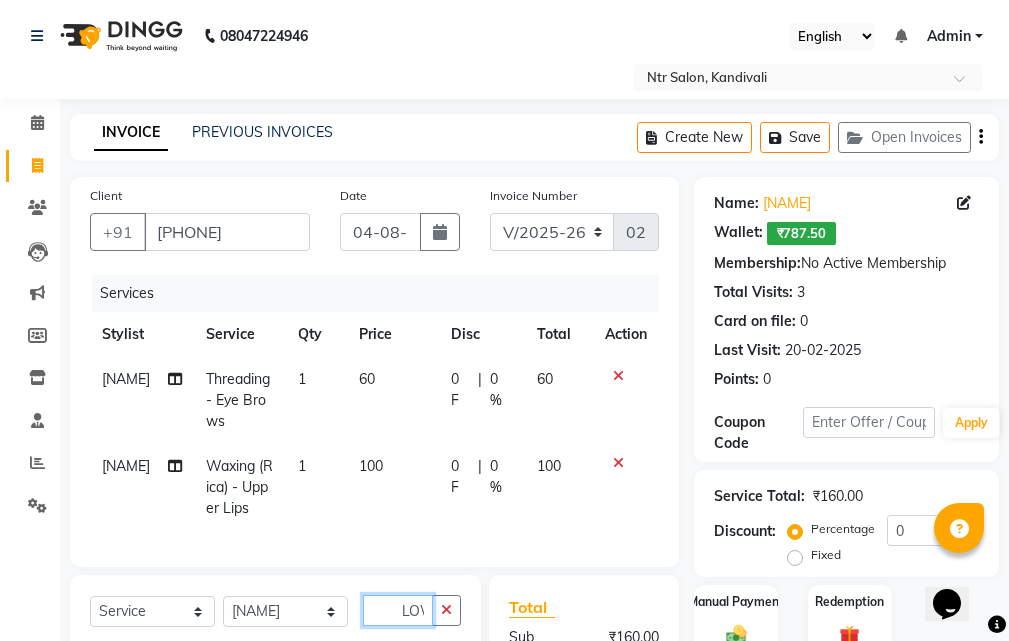 scroll, scrollTop: 0, scrollLeft: 0, axis: both 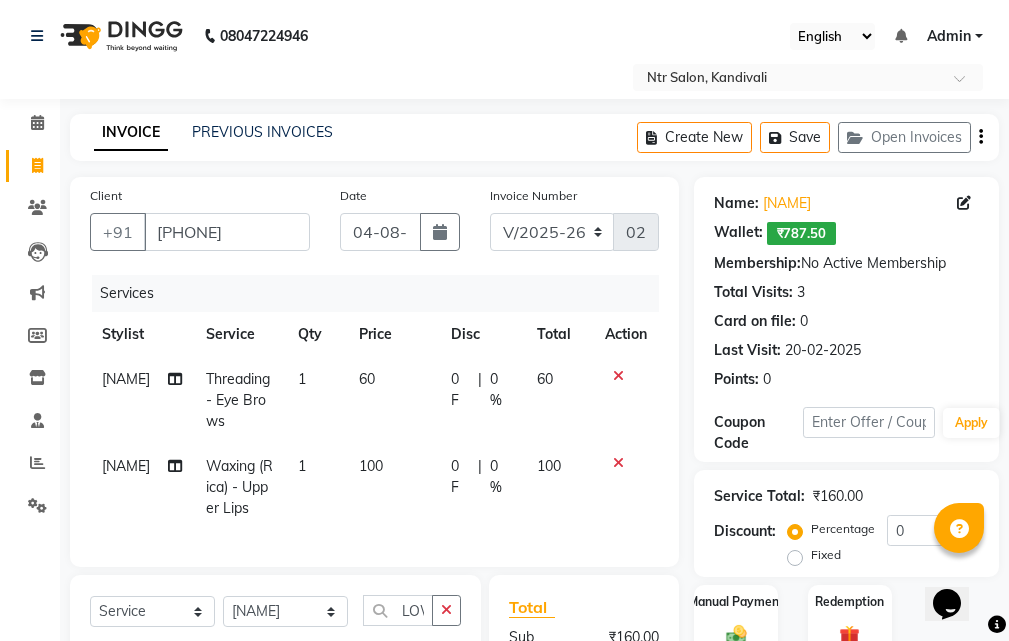 click 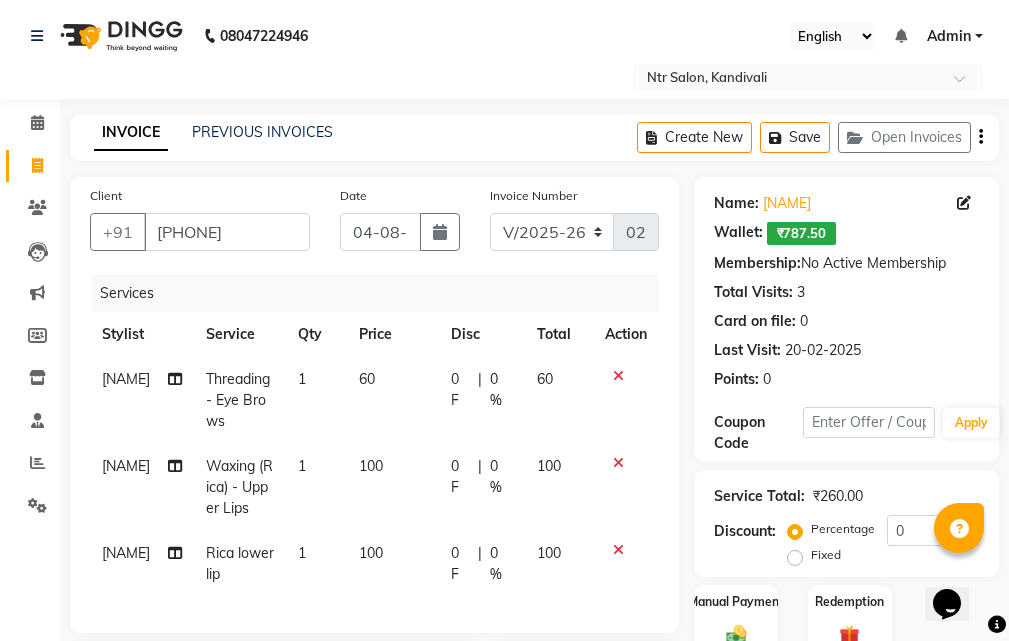checkbox on "false" 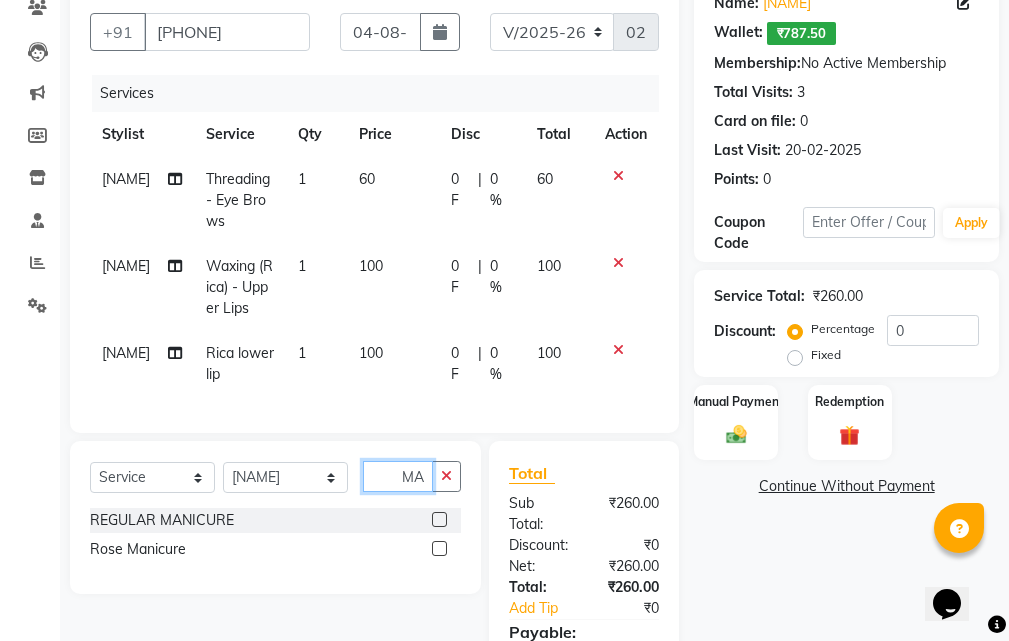 scroll, scrollTop: 174, scrollLeft: 0, axis: vertical 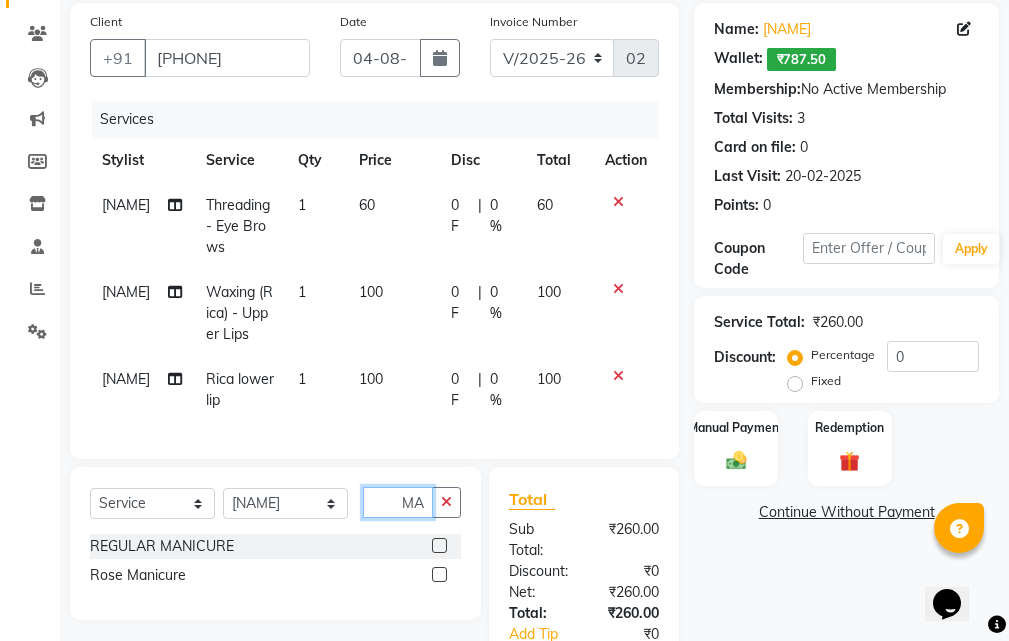 type on "MANI" 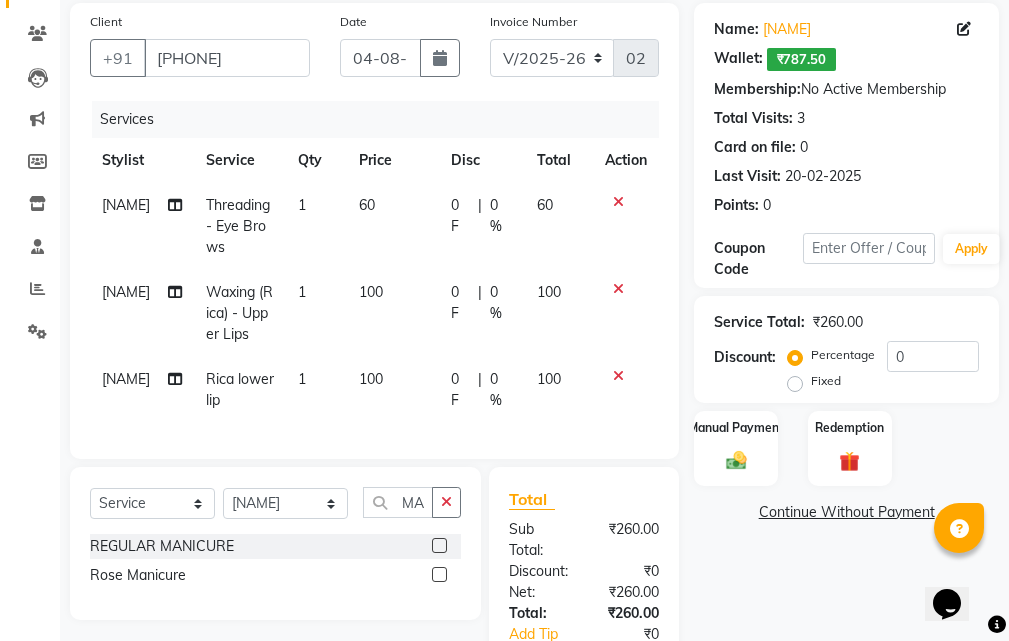 click 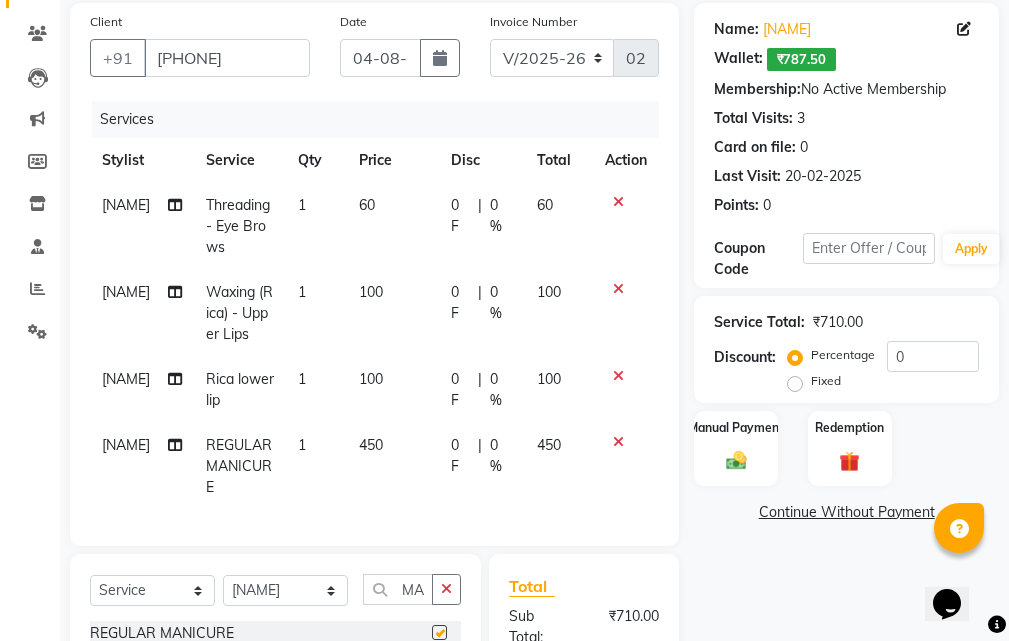 checkbox on "false" 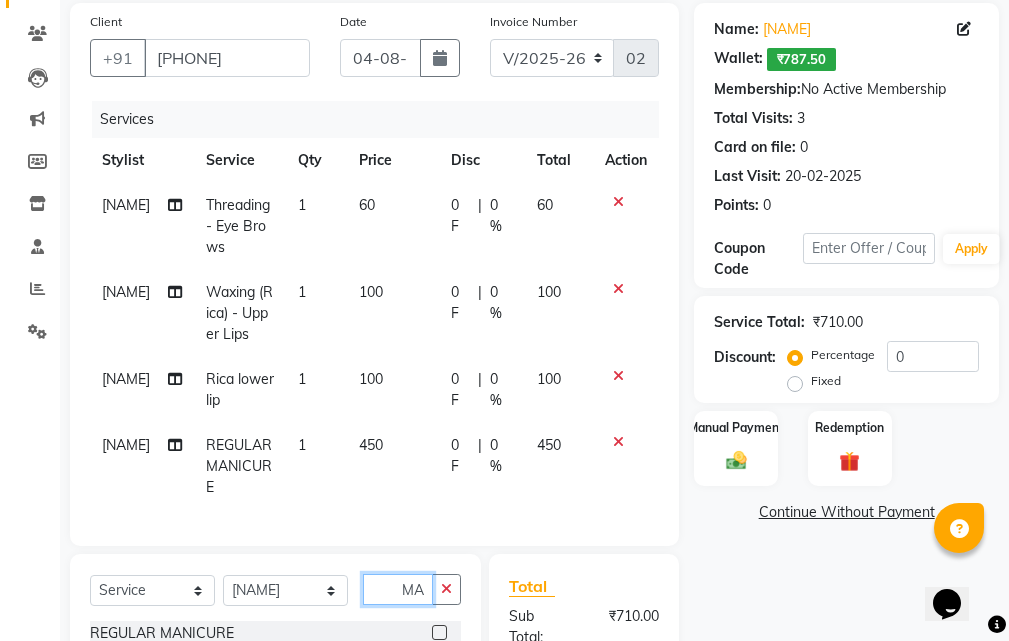 click on "MANI" 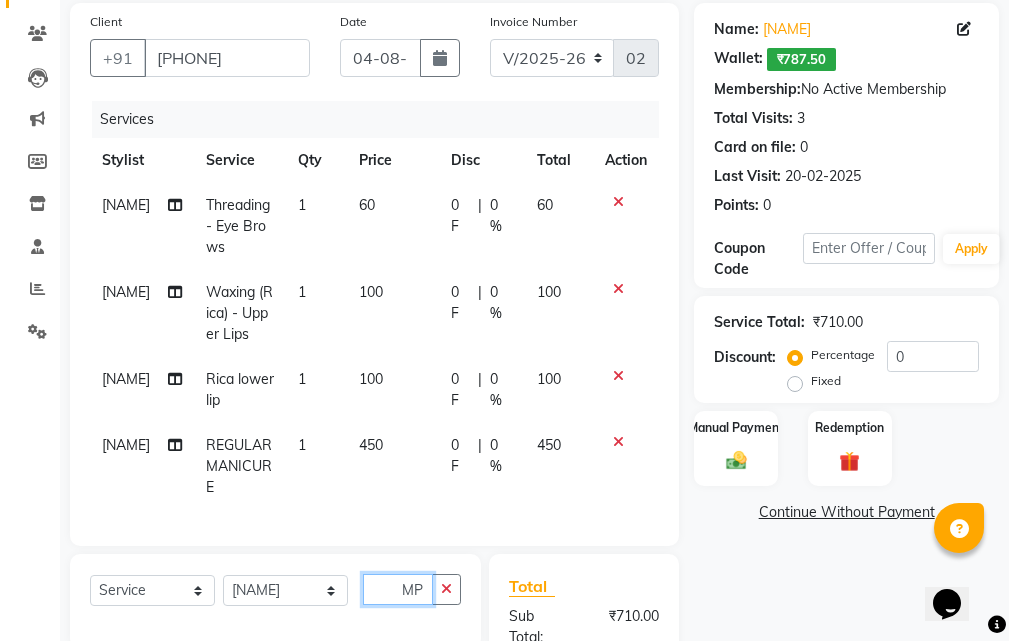 click on "MPEDI" 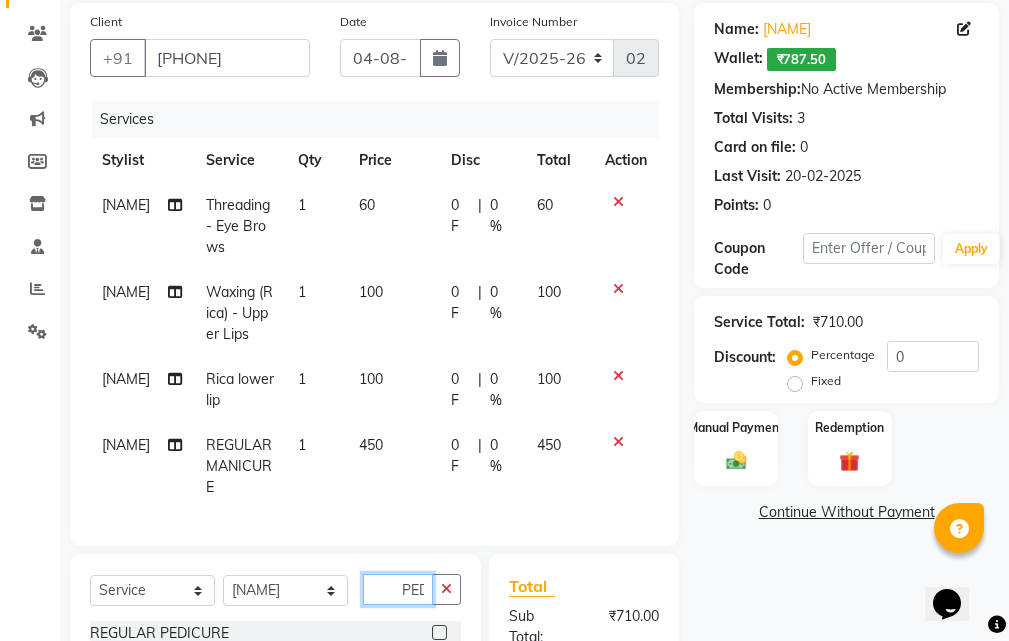 type on "PEDI" 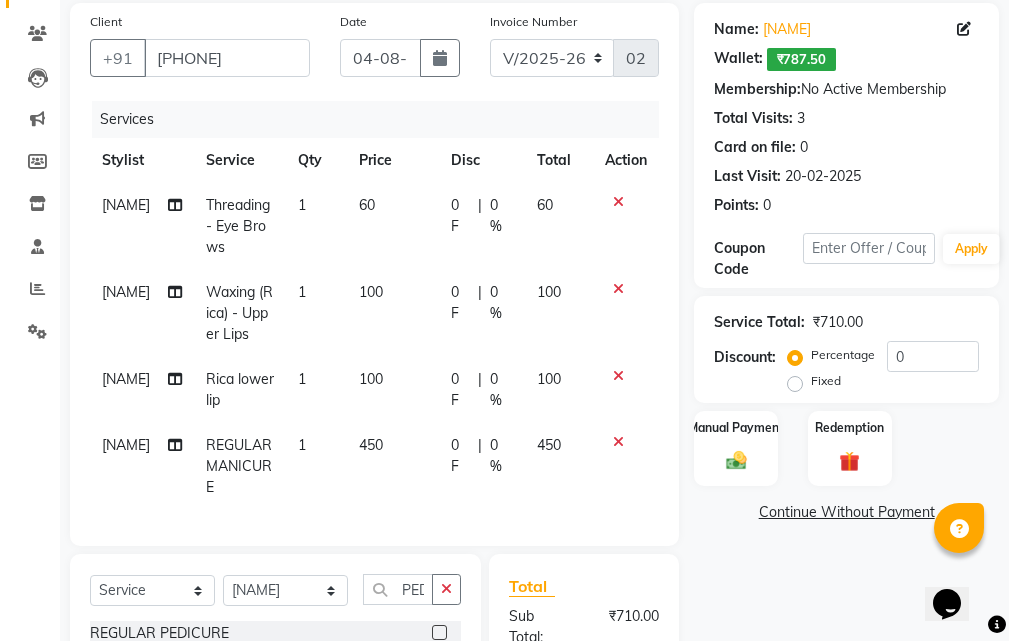 click 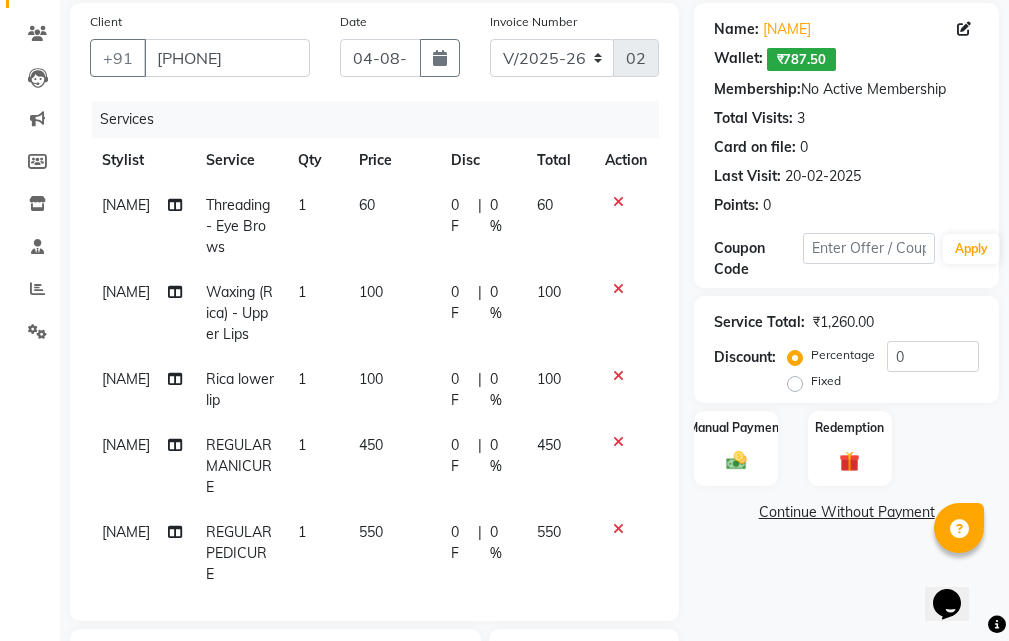 checkbox on "false" 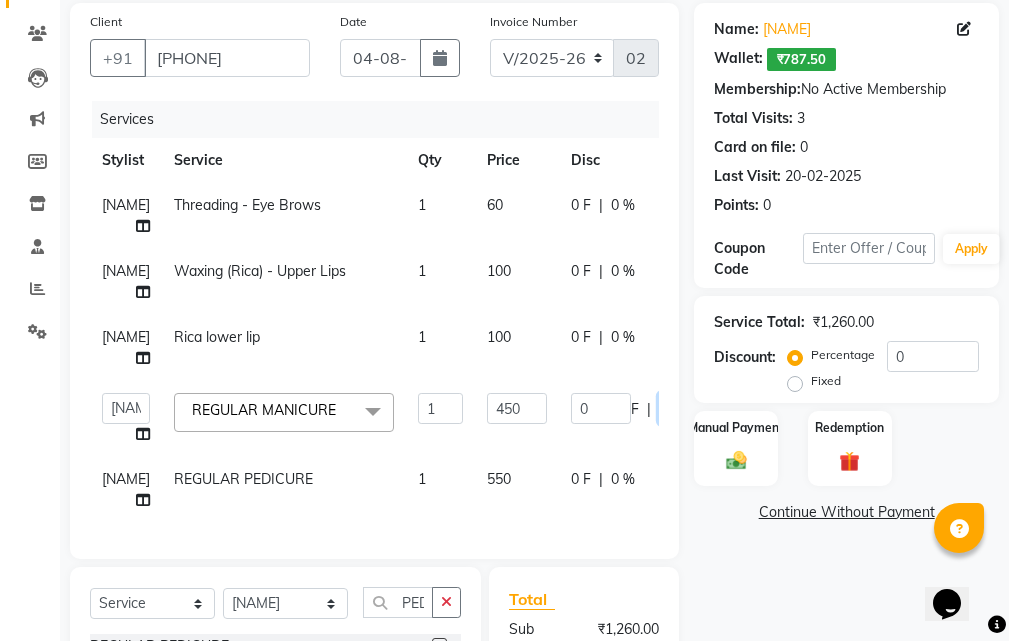 click on "0" 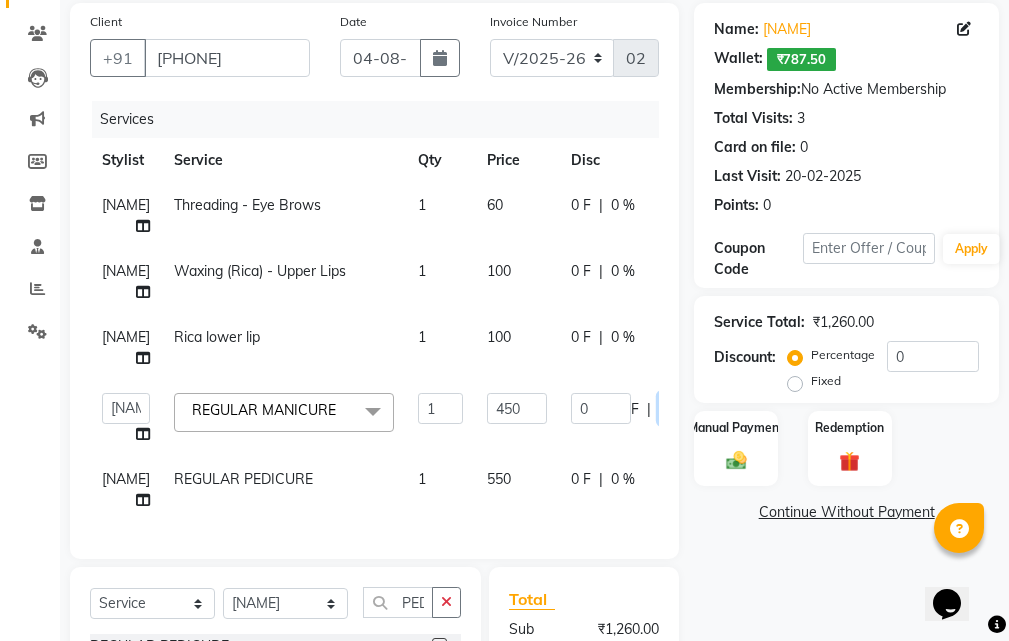 type on "25" 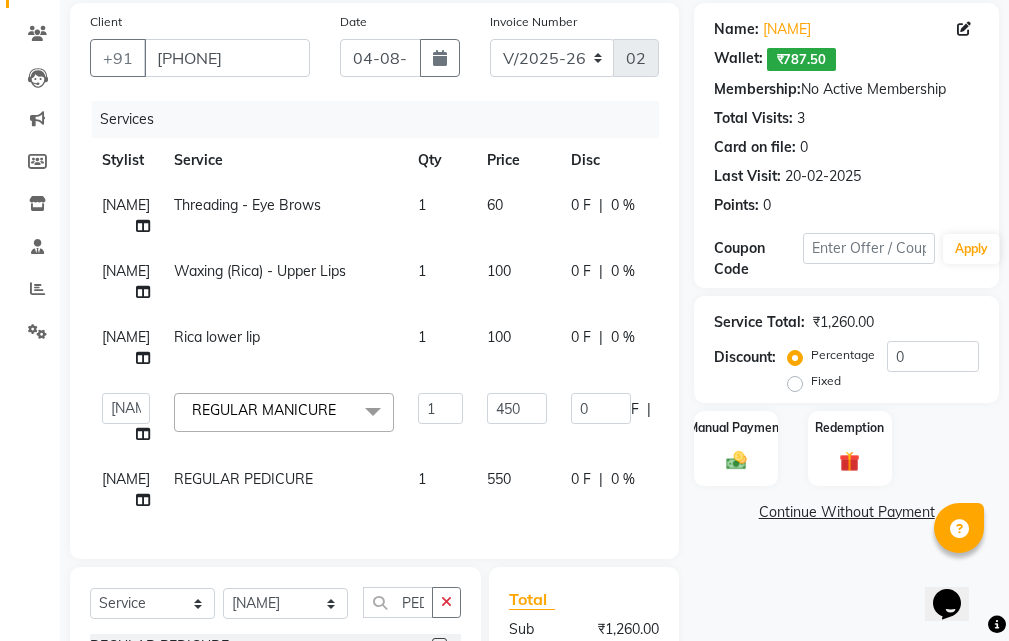 click on "KARISHMA BENDAL NISHA Pradnya Ambare SHRUTI GURAV REGULAR MANICURE x Bleach (Gold) - Face & Neck FACIAL ORGANIC BRIDAL FUNKY COLOUR PER STREAK BIKINI WAX BOTOX PROTIEN KERA SHAMPOO BOTOX PROTIEN KERA CONDITIONER LISS UNLIMITED MASK ABSOLUT REPAIR SHAMPOO Rica lower lip WHITHENING FACIAL Bleach (Oxy Regular) - Feet Bleach (Oxy Regular) - Face & Neck Bleach (Oxy Regular) - Half Back Bleach (Oxy Regular) - Stomach Bleach (Oxy Regular) - Full Arms Bleach (Oxy Regular) - Full Back Bleach (Oxy Regular) - Full Body Cleanups - Regular Cleanups - Tan Clear Cleanups - Clear Glow BRIGHTENING TIGHTNING VITAMIN C CLEANUP 03+ SHINE AND GLOW Face Pack - Off Brightening Mask Face Pack - Collagen Mask Oxy D - Tan Mask PEEL OFF MASK O3+HYDROXY MASK Facial-FRUIT FACIAL Facial - Tan Clear Facial - Pearl Facial - Diamond Facial - ORGANIC Facial - Vitamin - C Facial - O3+ Shine & Glow Facial - O3+ Bridal HYDRA FACIAL BRIGHTENING TIGHTENING WINE FACIAL Full Body Service - Body Massage BACK POLISHING 1 450 0" 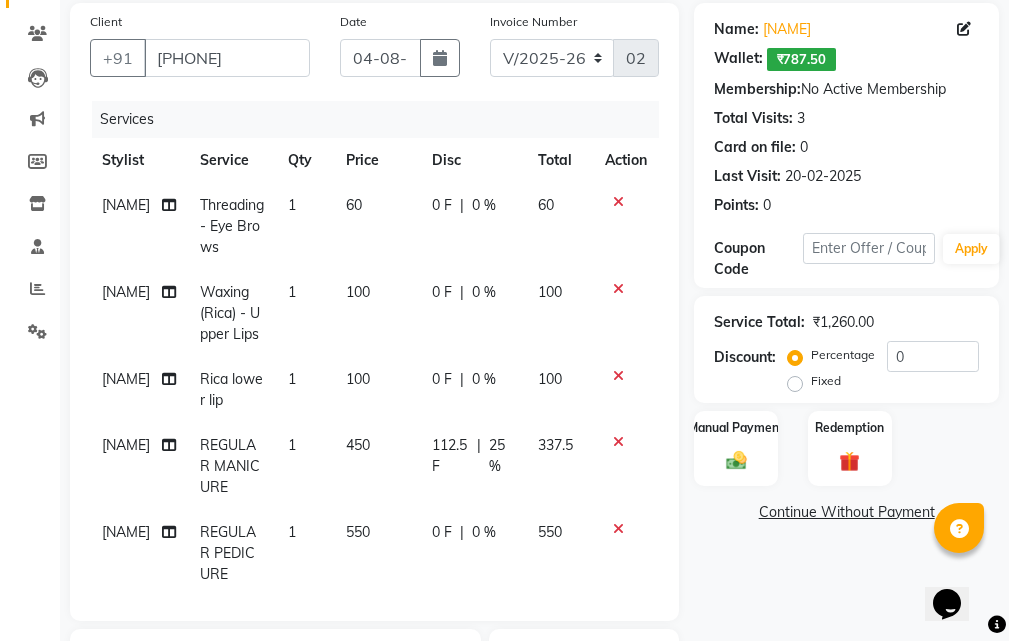 click on "0 F | 0 %" 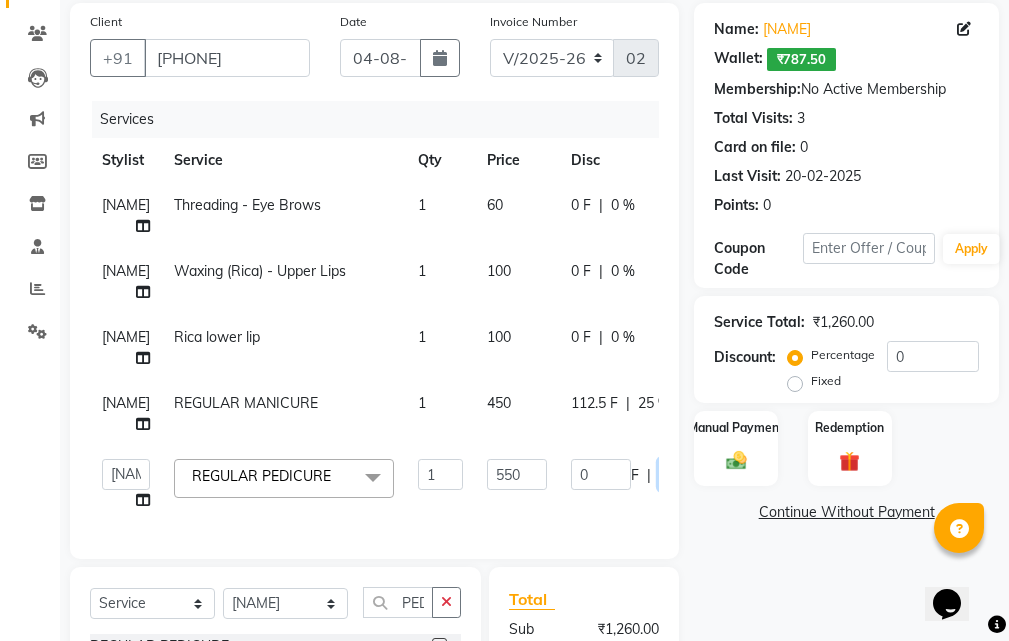 click on "0" 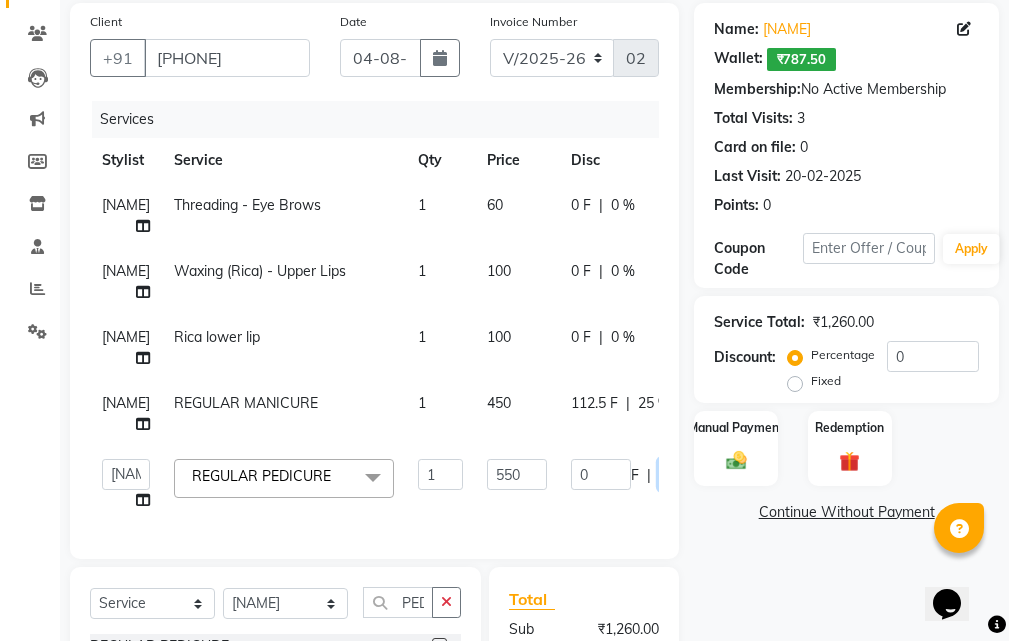 type on "25" 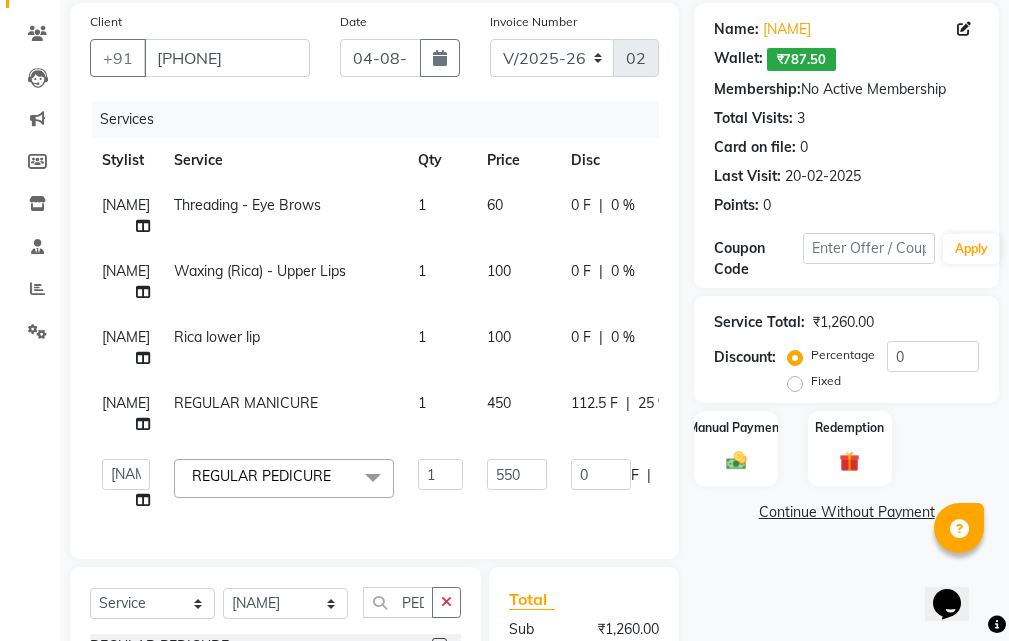 click on "Services Stylist Service Qty Price Disc Total Action SHRUTI GURAV Threading - Eye Brows 1 60 0 F | 0 % 60 SHRUTI GURAV Waxing (Rica) - Upper Lips 1 100 0 F | 0 % 100 SHRUTI GURAV Rica lower lip 1 100 0 F | 0 % 100 SHRUTI GURAV REGULAR MANICURE 1 450 112.5 F | 25 % 337.5 KARISHMA BENDAL NISHA Pradnya Ambare SHRUTI GURAV REGULAR PEDICURE x Bleach (Gold) - Face & Neck FACIAL ORGANIC BRIDAL FUNKY COLOUR PER STREAK BIKINI WAX BOTOX PROTIEN KERA SHAMPOO BOTOX PROTIEN KERA CONDITIONER LISS UNLIMITED MASK ABSOLUT REPAIR SHAMPOO Rica lower lip WHITHENING FACIAL Bleach (Oxy Regular) - Feet Bleach (Oxy Regular) - Face & Neck Bleach (Oxy Regular) - Half Back Bleach (Oxy Regular) - Stomach Bleach (Oxy Regular) - Full Arms Bleach (Oxy Regular) - Full Back Bleach (Oxy Regular) - Full Body Cleanups - Regular Cleanups - Tan Clear Cleanups - Clear Glow BRIGHTENING TIGHTNING VITAMIN C CLEANUP 03+ SHINE AND GLOW Face Pack - Off Brightening Mask Face Pack - Collagen Mask Oxy D - Tan Mask PEEL OFF MASK WINE FACIAL" 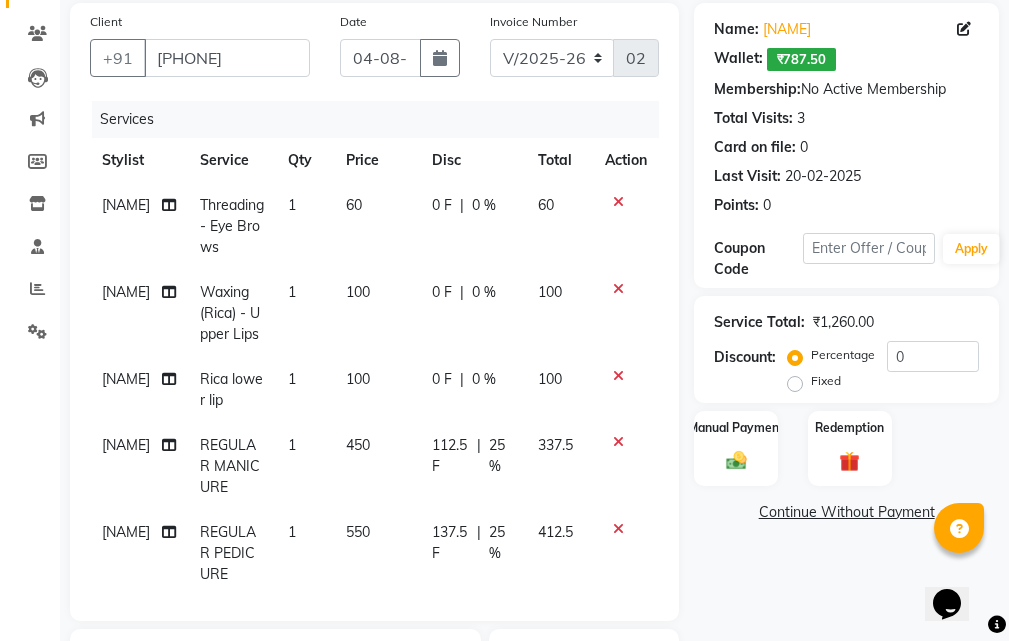 click on "0 %" 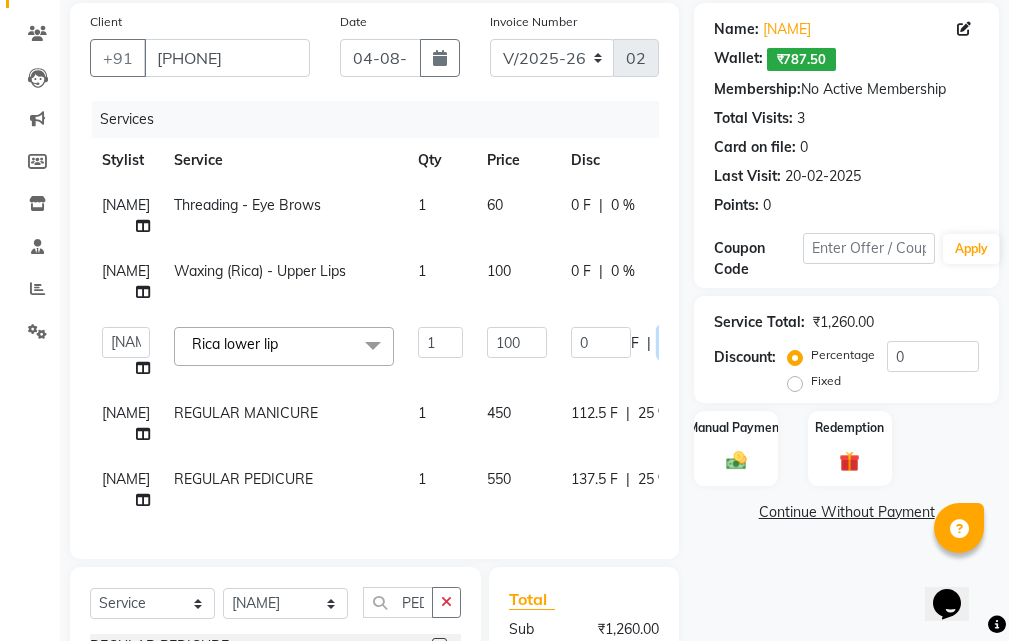click on "0" 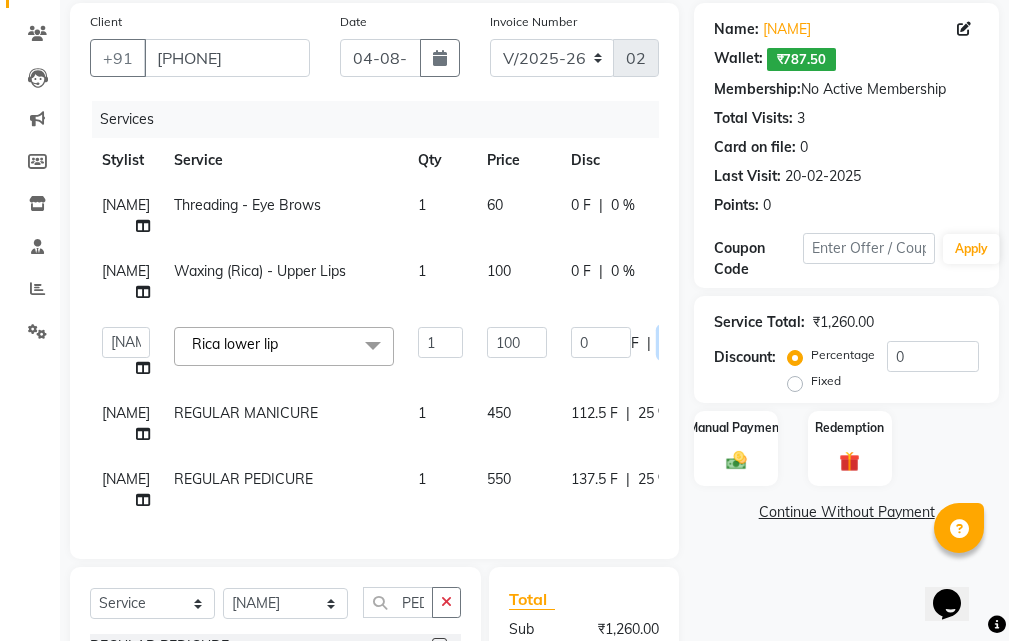 type on "20" 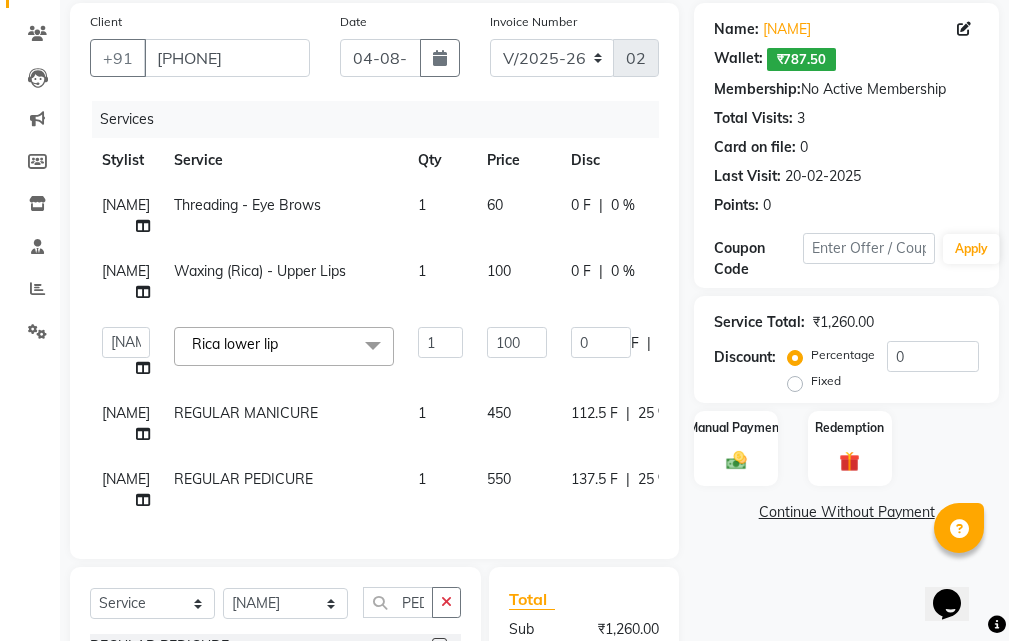 click on "KARISHMA BENDAL NISHA Pradnya Ambare SHRUTI GURAV Rica lower lip x Bleach (Gold) - Face & Neck FACIAL ORGANIC BRIDAL FUNKY COLOUR PER STREAK BIKINI WAX BOTOX PROTIEN KERA SHAMPOO BOTOX PROTIEN KERA CONDITIONER LISS UNLIMITED MASK ABSOLUT REPAIR SHAMPOO Rica lower lip WHITHENING FACIAL Bleach (Oxy Regular) - Feet Bleach (Oxy Regular) - Face & Neck Bleach (Oxy Regular) - Half Back Bleach (Oxy Regular) - Stomach Bleach (Oxy Regular) - Full Arms Bleach (Oxy Regular) - Full Back Bleach (Oxy Regular) - Full Body Cleanups - Regular Cleanups - Tan Clear Cleanups - Clear Glow BRIGHTENING TIGHTNING VITAMIN C CLEANUP 03+ SHINE AND GLOW Face Pack - Off Brightening Mask Face Pack - Collagen Mask Oxy D - Tan Mask PEEL OFF MASK O3+HYDROXY MASK Facial-FRUIT FACIAL Facial - Tan Clear Facial - Pearl Facial - Diamond Facial - ORGANIC Facial - Vitamin - C Facial - O3+ Shine & Glow Facial - O3+ Bridal HYDRA FACIAL BRIGHTENING TIGHTENING WINE FACIAL Full Body Service - Body Massage BACK POLISHING 1 100 0 F" 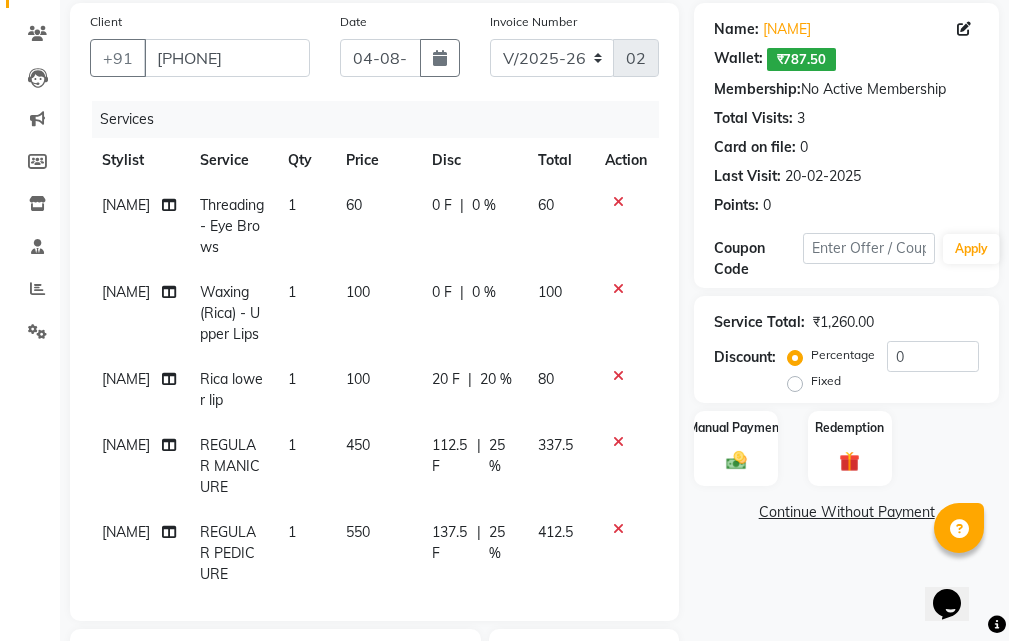 click on "0 F | 0 %" 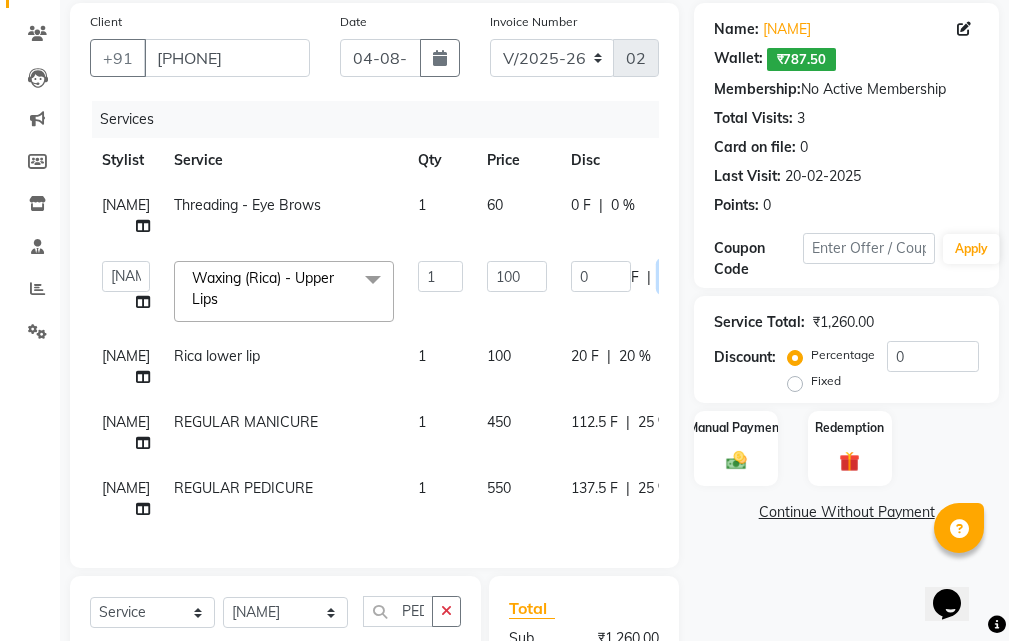 click on "0" 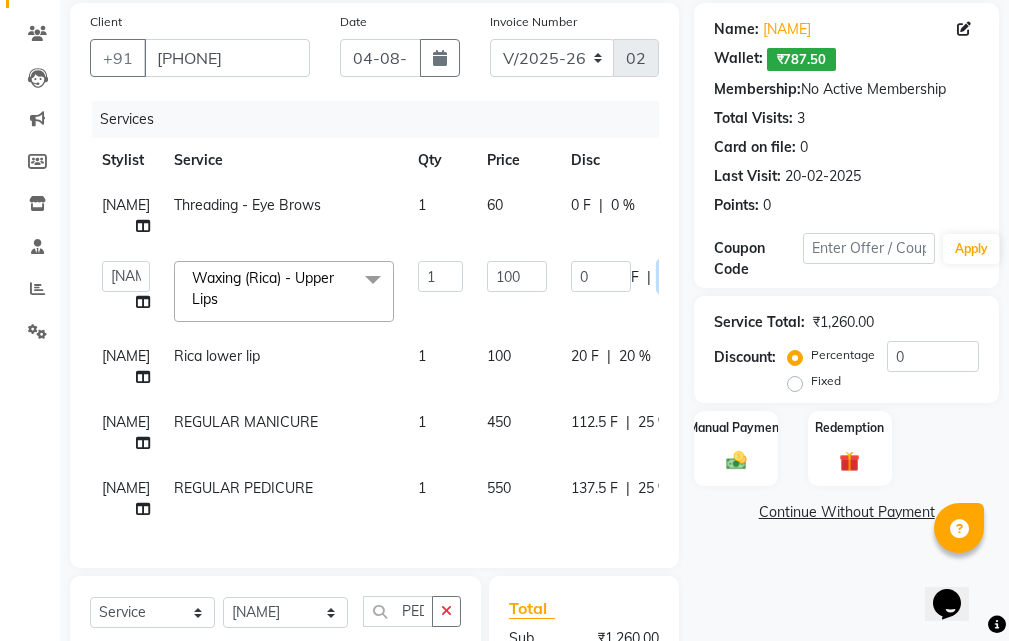 type on "20" 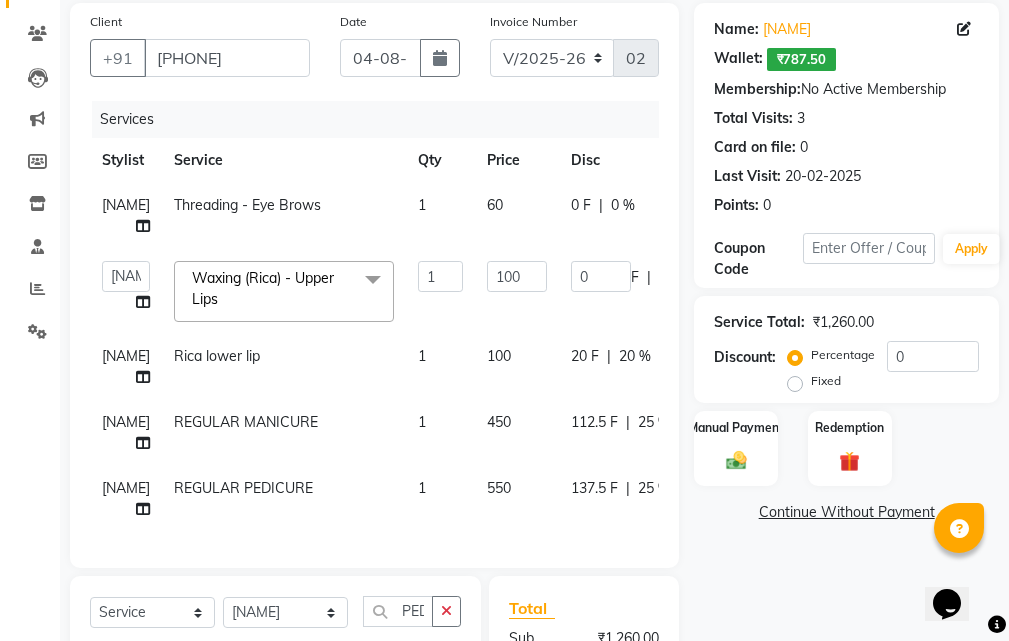 click on "KARISHMA BENDAL NISHA Pradnya Ambare SHRUTI GURAV Waxing (Rica) - Upper Lips x Bleach (Gold) - Face & Neck FACIAL ORGANIC BRIDAL FUNKY COLOUR PER STREAK BIKINI WAX BOTOX PROTIEN KERA SHAMPOO BOTOX PROTIEN KERA CONDITIONER LISS UNLIMITED MASK ABSOLUT REPAIR SHAMPOO Rica lower lip WHITHENING FACIAL Bleach (Oxy Regular) - Feet Bleach (Oxy Regular) - Face & Neck Bleach (Oxy Regular) - Half Back Bleach (Oxy Regular) - Stomach Bleach (Oxy Regular) - Full Arms Bleach (Oxy Regular) - Full Back Bleach (Oxy Regular) - Full Body Cleanups - Regular Cleanups - Tan Clear Cleanups - Clear Glow BRIGHTENING TIGHTNING VITAMIN C CLEANUP 03+ SHINE AND GLOW Face Pack - Off Brightening Mask Face Pack - Collagen Mask Oxy D - Tan Mask PEEL OFF MASK O3+HYDROXY MASK Facial-FRUIT FACIAL Facial - Tan Clear Facial - Pearl Facial - Diamond Facial - ORGANIC Facial - Vitamin - C Facial - O3+ Shine & Glow Facial - O3+ Bridal HYDRA FACIAL BRIGHTENING TIGHTENING WINE FACIAL Full Body Service - Body Massage BACK MASSAGE" 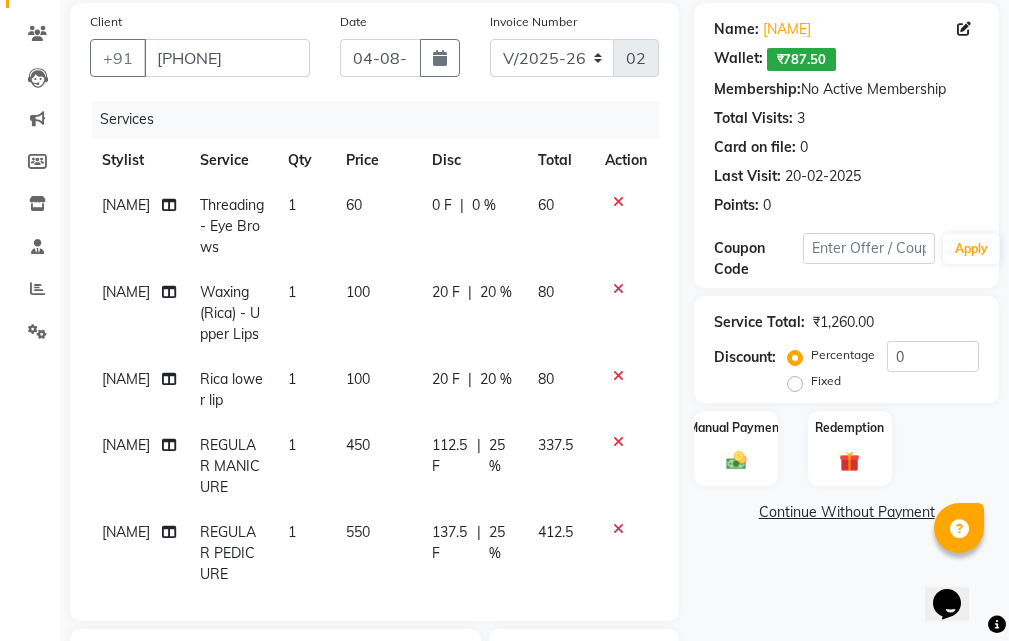 click on "0 F | 0 %" 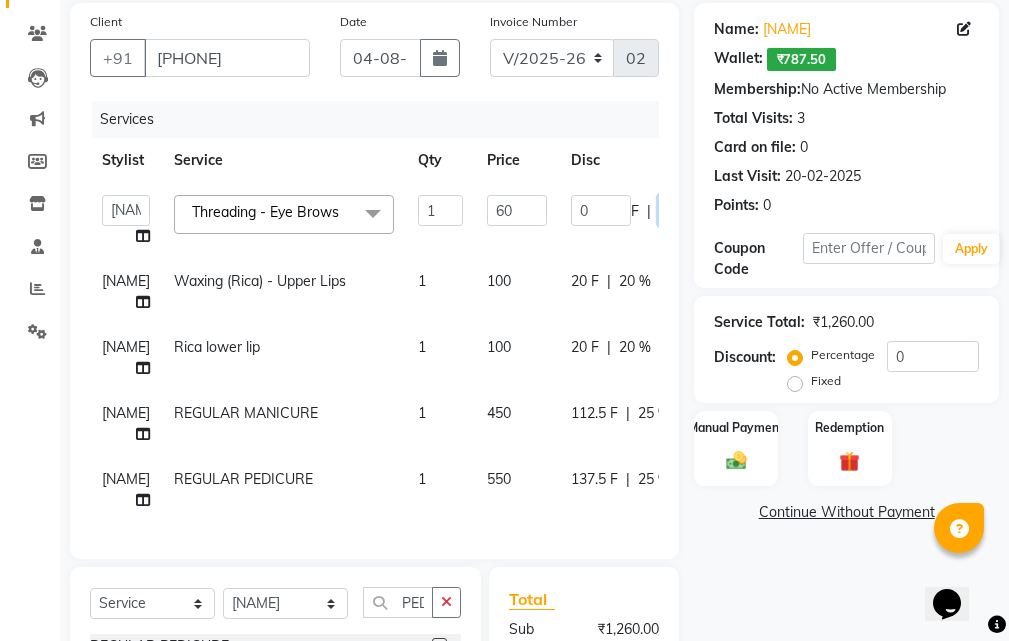click on "0" 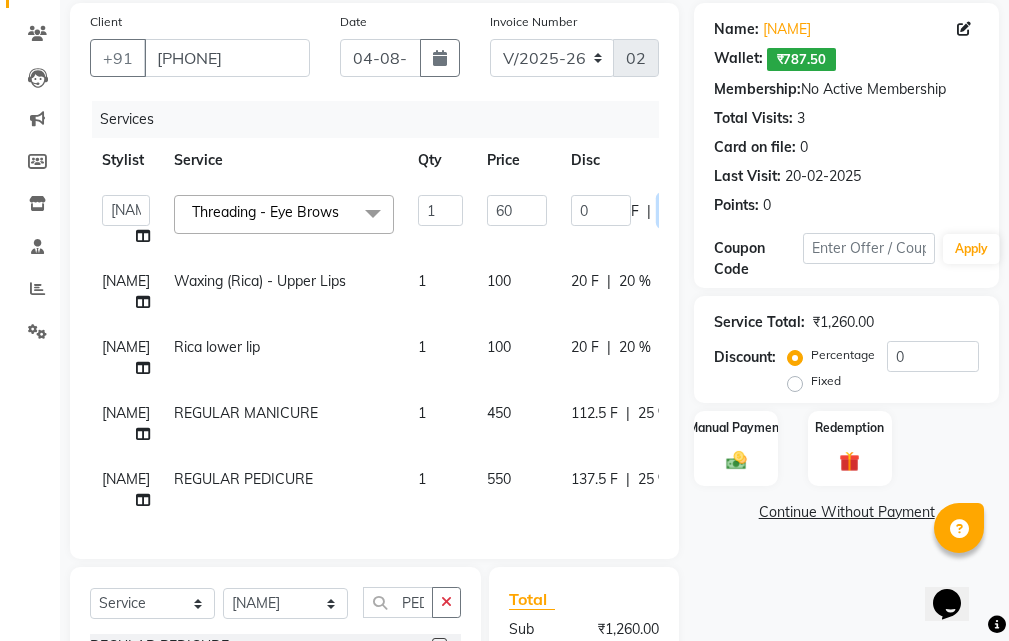 type on "20" 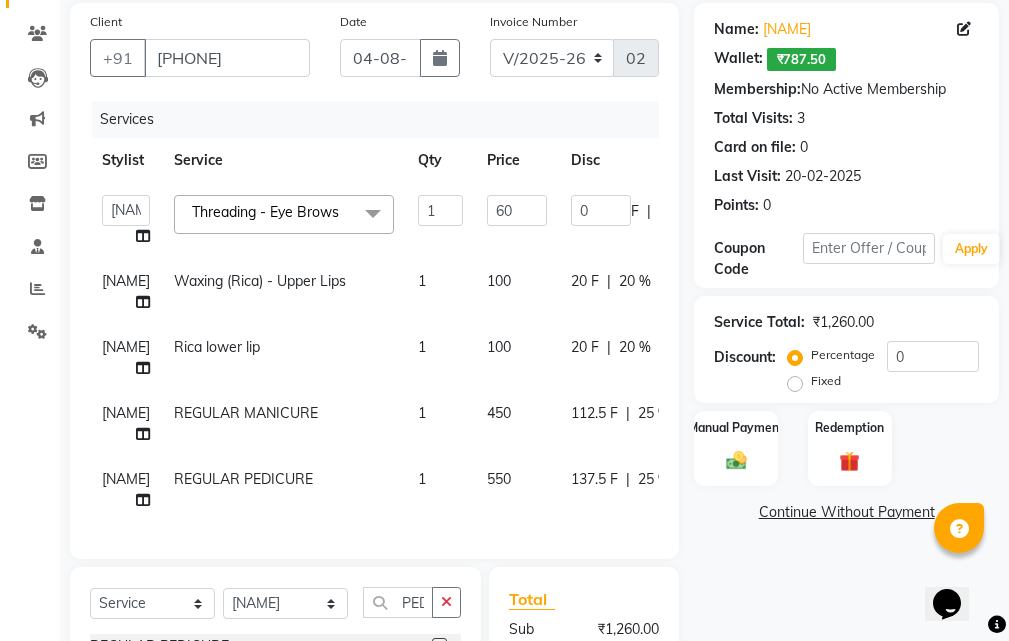 click on "KARISHMA BENDAL NISHA Pradnya Ambare SHRUTI GURAV Threading - Eye Brows x Bleach (Gold) - Face & Neck FACIAL ORGANIC BRIDAL FUNKY COLOUR PER STREAK BIKINI WAX BOTOX PROTIEN KERA SHAMPOO BOTOX PROTIEN KERA CONDITIONER LISS UNLIMITED MASK ABSOLUT REPAIR SHAMPOO Rica lower lip WHITHENING FACIAL Bleach (Oxy Regular) - Feet Bleach (Oxy Regular) - Face & Neck Bleach (Oxy Regular) - Half Back Bleach (Oxy Regular) - Stomach Bleach (Oxy Regular) - Full Arms Bleach (Oxy Regular) - Full Back Bleach (Oxy Regular) - Full Body Cleanups - Regular Cleanups - Tan Clear Cleanups - Clear Glow BRIGHTENING TIGHTNING VITAMIN C CLEANUP 03+ SHINE AND GLOW Face Pack - Off Brightening Mask Face Pack - Collagen Mask Oxy D - Tan Mask PEEL OFF MASK O3+HYDROXY MASK Facial-FRUIT FACIAL Facial - Tan Clear Facial - Pearl Facial - Diamond Facial - ORGANIC Facial - Vitamin - C Facial - O3+ Shine & Glow Facial - O3+ Bridal HYDRA FACIAL BRIGHTENING TIGHTENING WINE FACIAL Full Body Service - Body Massage BACK POLISHING 1" 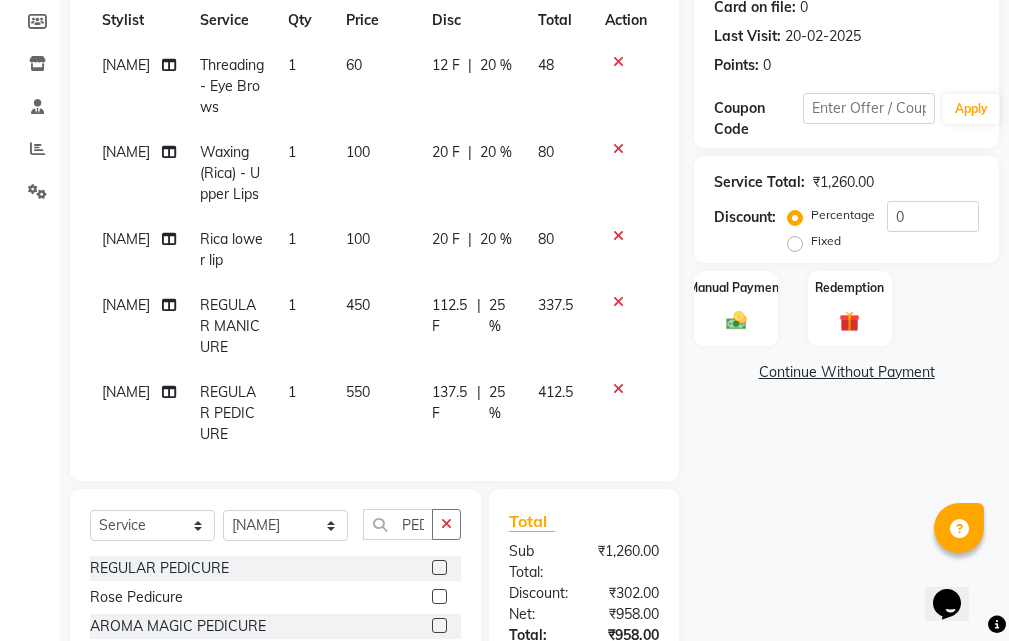 scroll, scrollTop: 336, scrollLeft: 0, axis: vertical 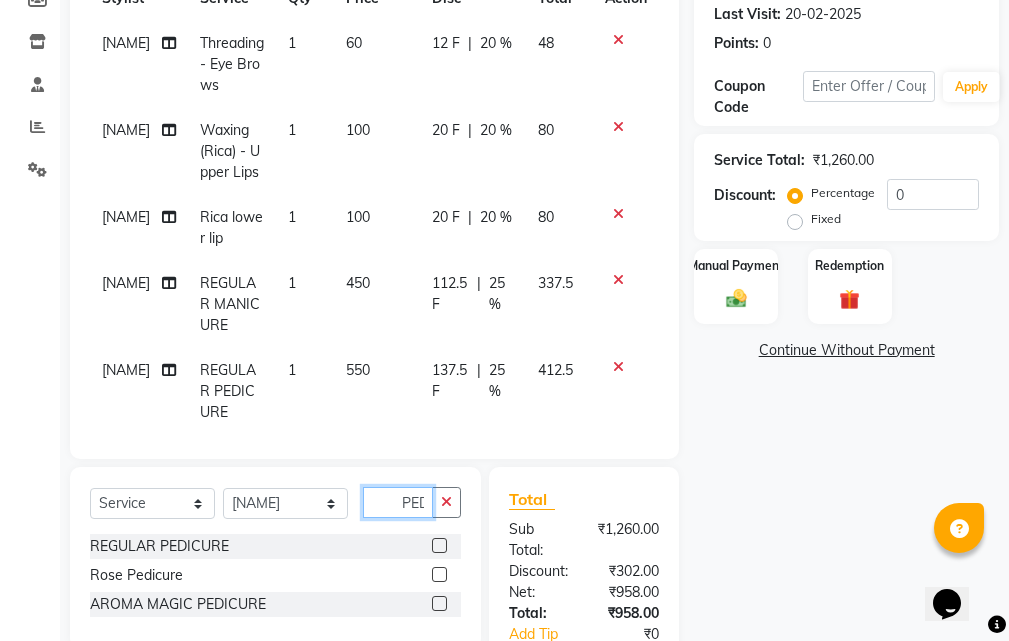 click on "PEDI" 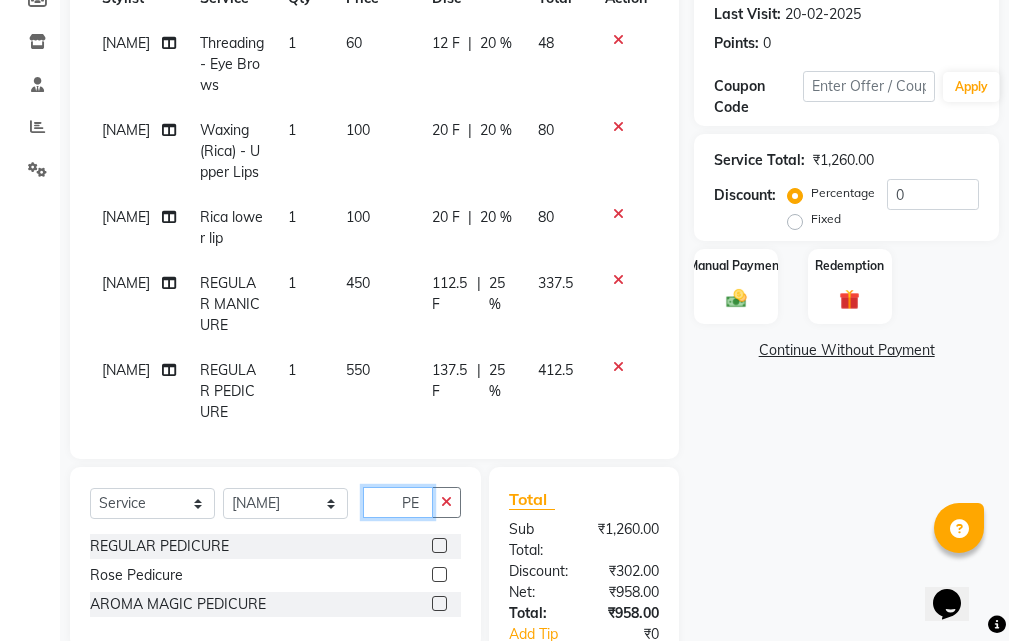 type on "P" 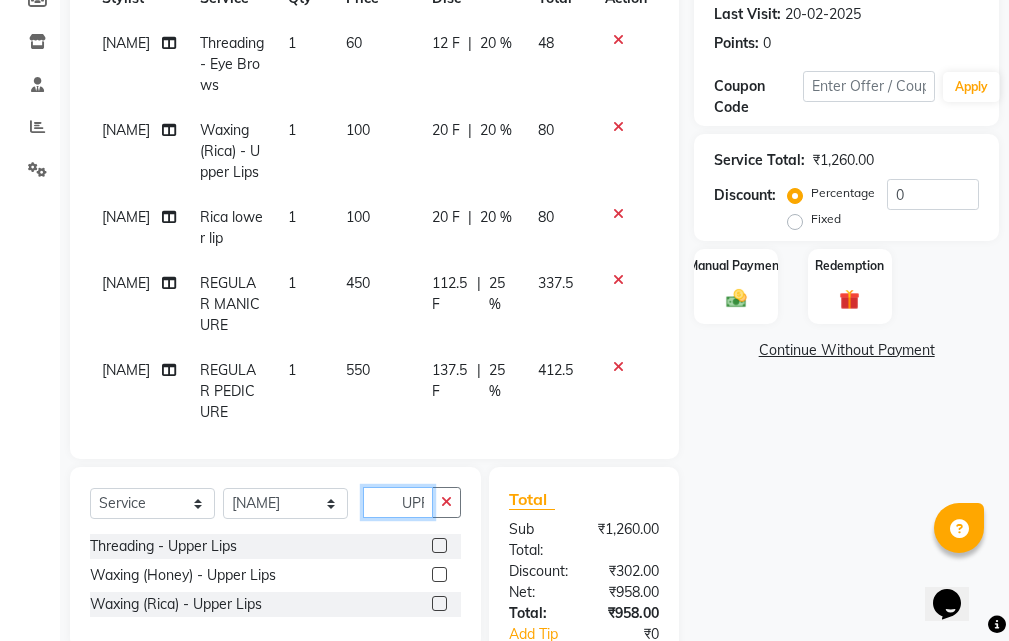 type on "UPPER" 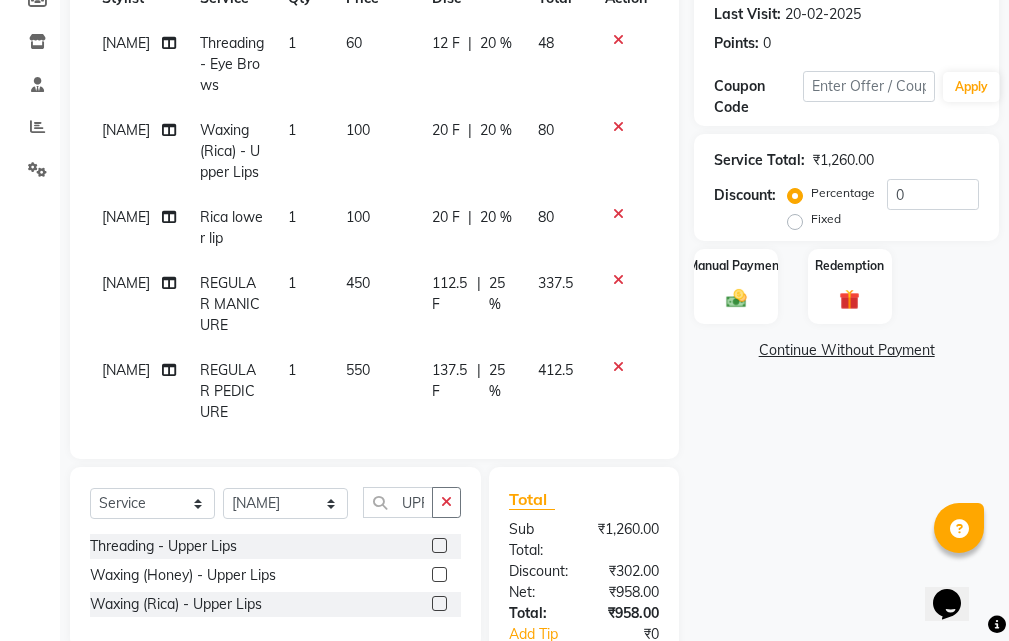 click 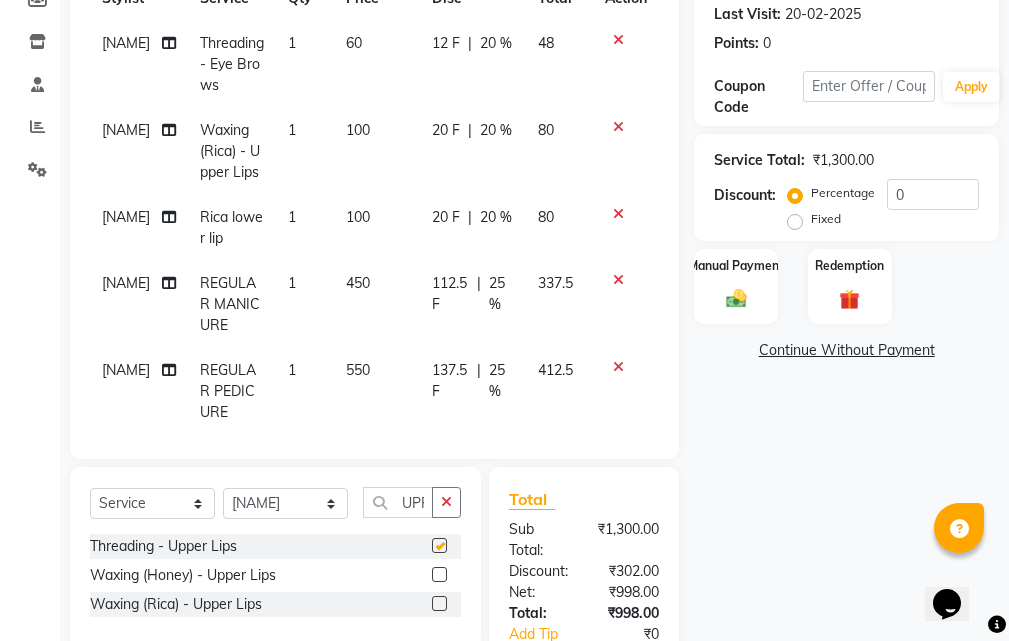 checkbox on "false" 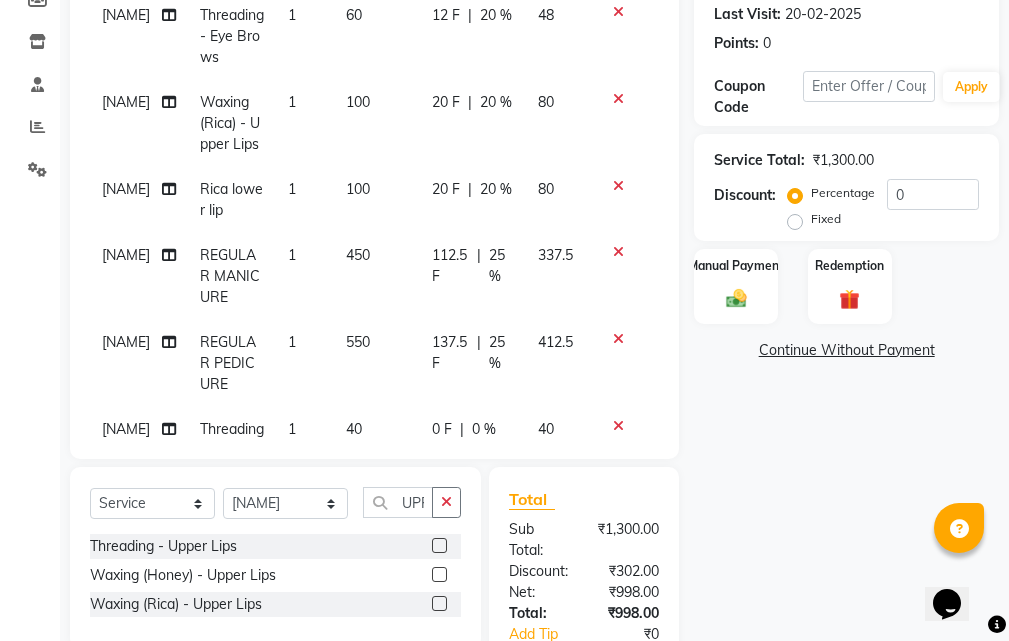 scroll, scrollTop: 43, scrollLeft: 0, axis: vertical 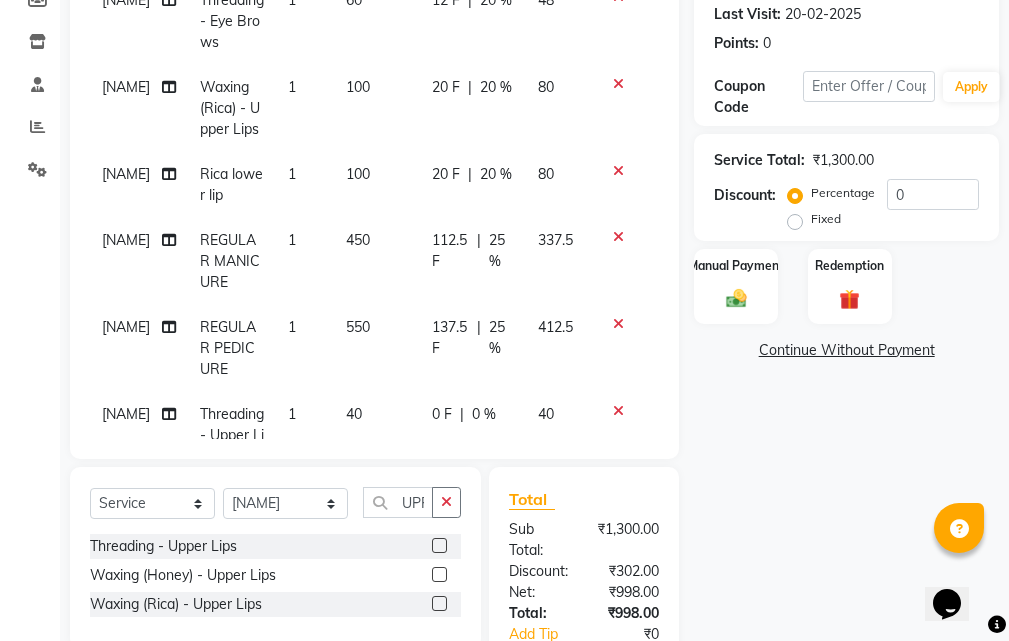 click 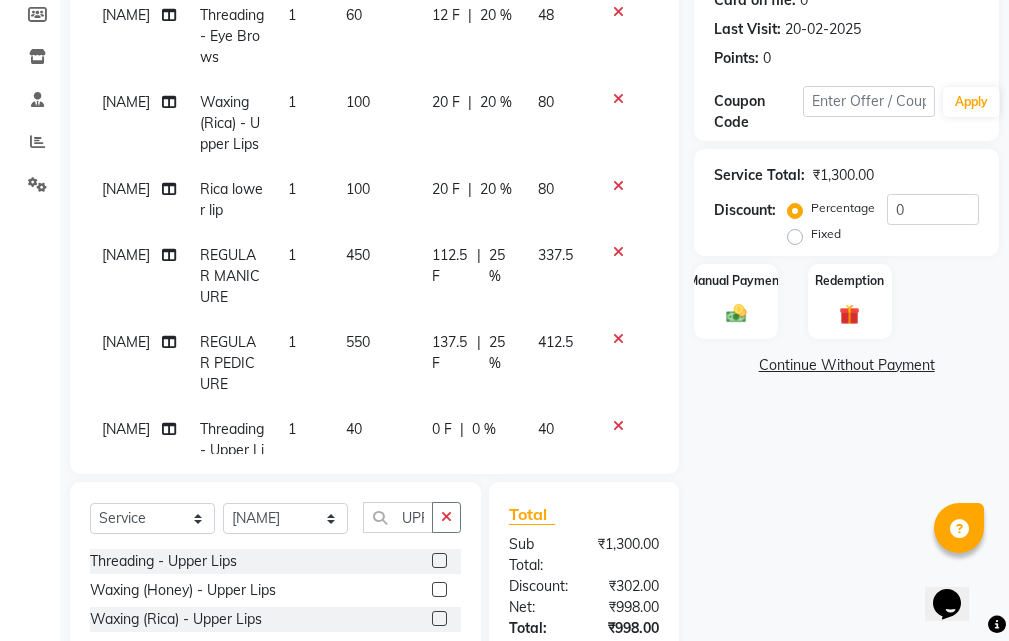 scroll, scrollTop: 0, scrollLeft: 0, axis: both 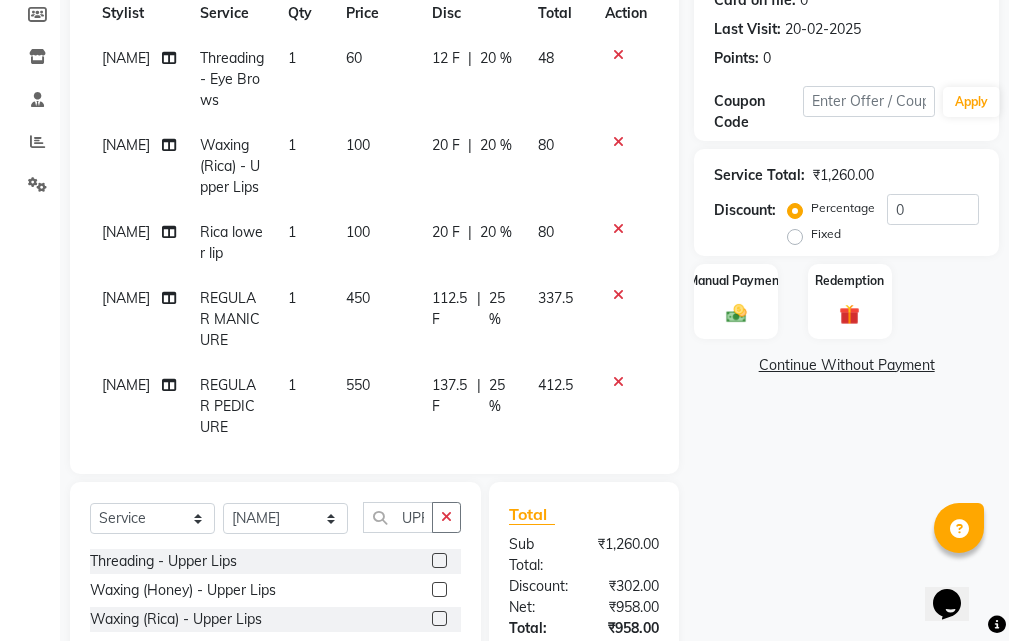 click 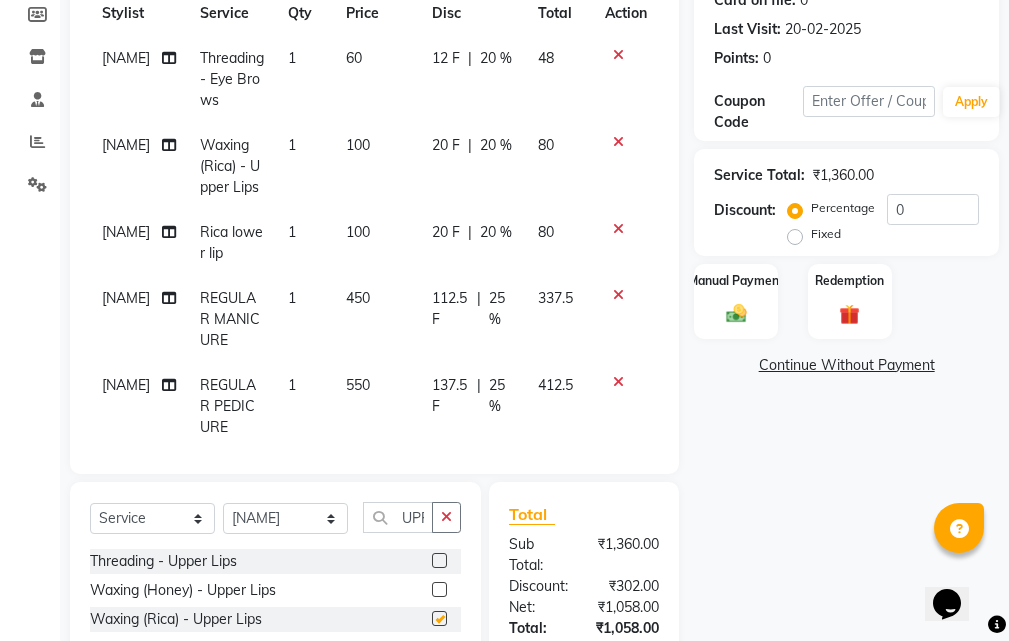 scroll, scrollTop: 336, scrollLeft: 0, axis: vertical 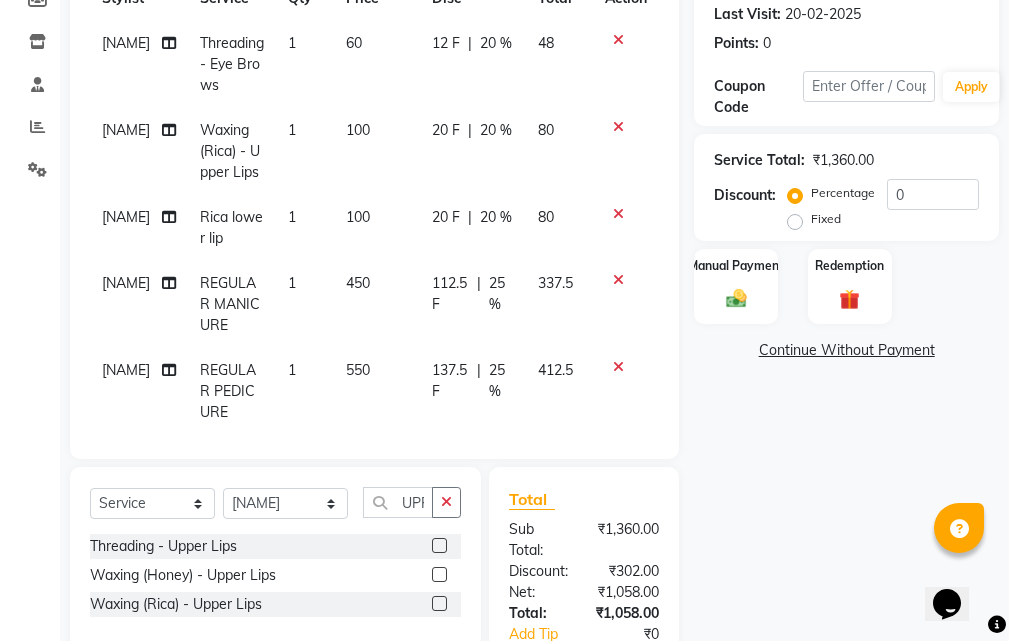checkbox on "false" 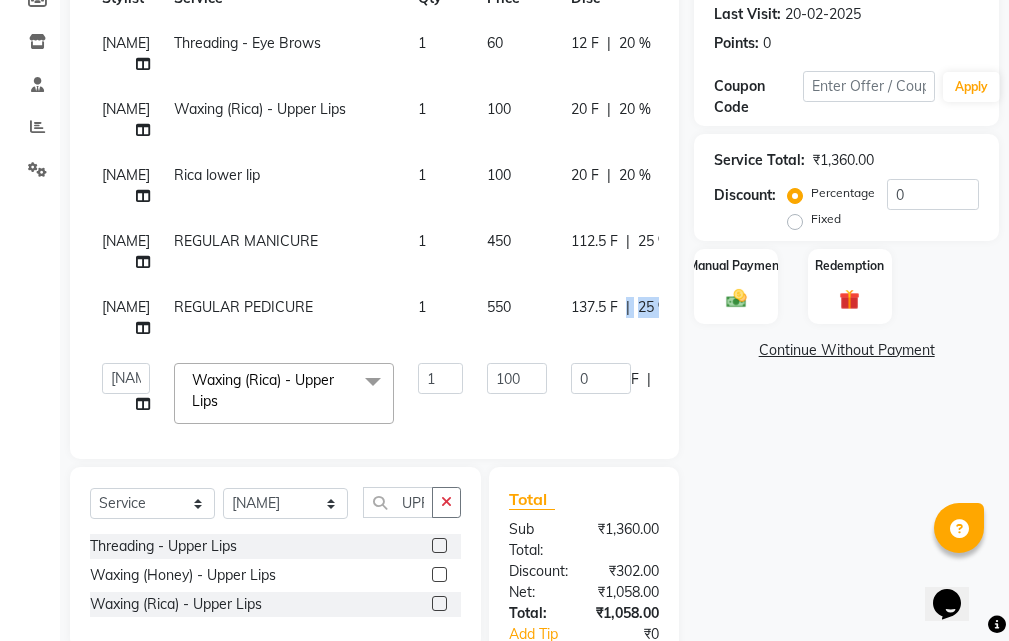 scroll, scrollTop: 0, scrollLeft: 174, axis: horizontal 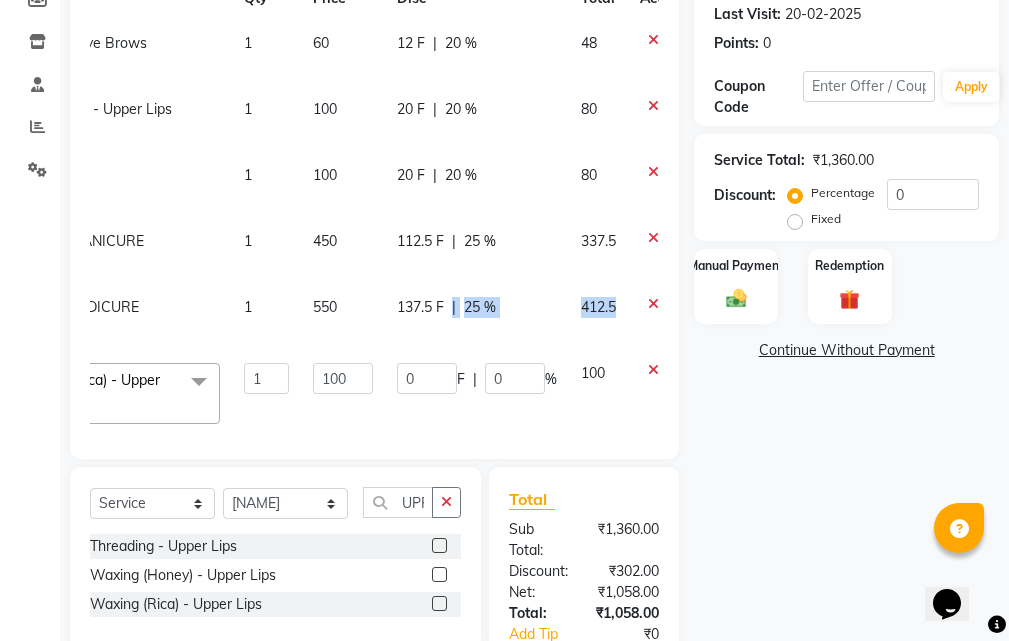 drag, startPoint x: 597, startPoint y: 327, endPoint x: 608, endPoint y: 321, distance: 12.529964 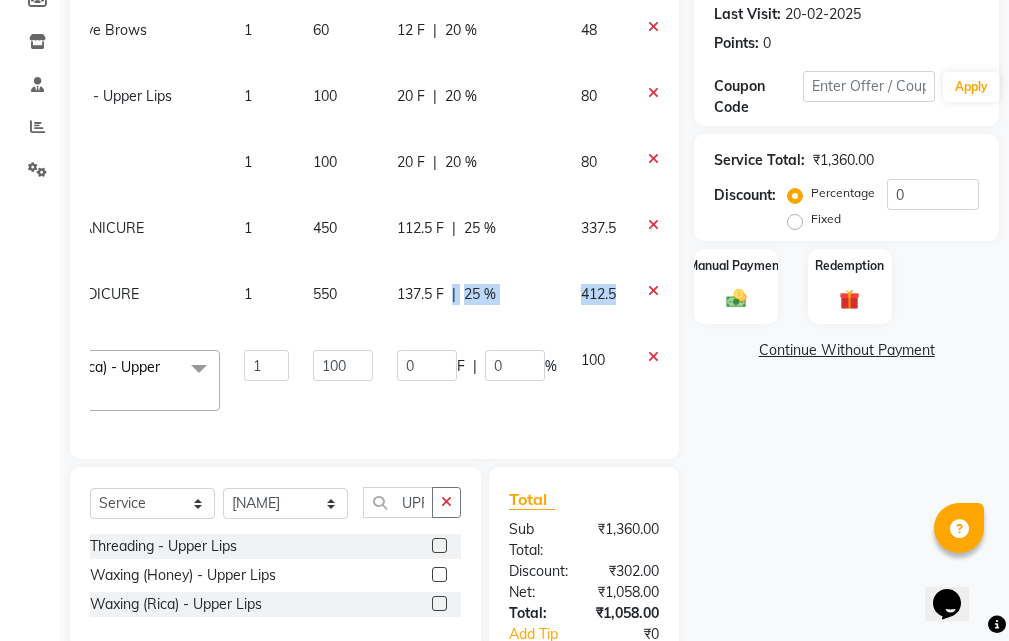 scroll, scrollTop: 83, scrollLeft: 174, axis: both 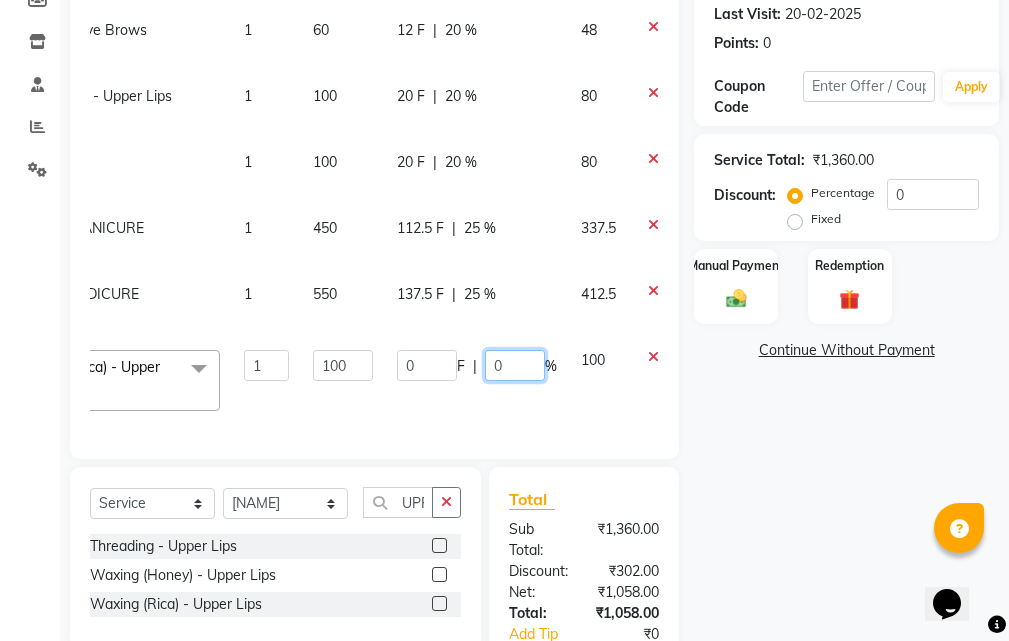 click on "0" 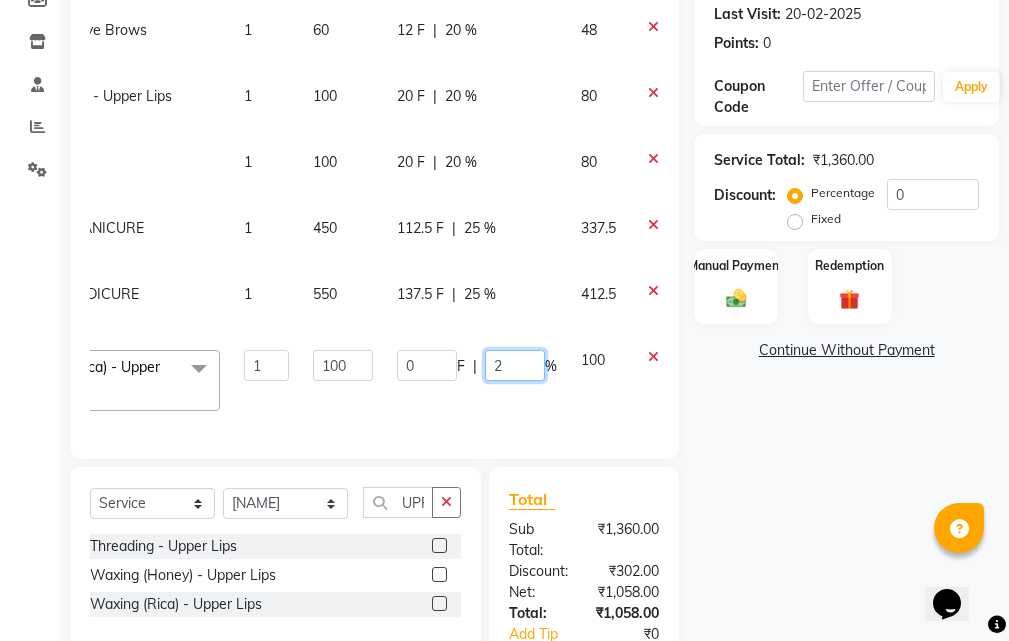 type on "20" 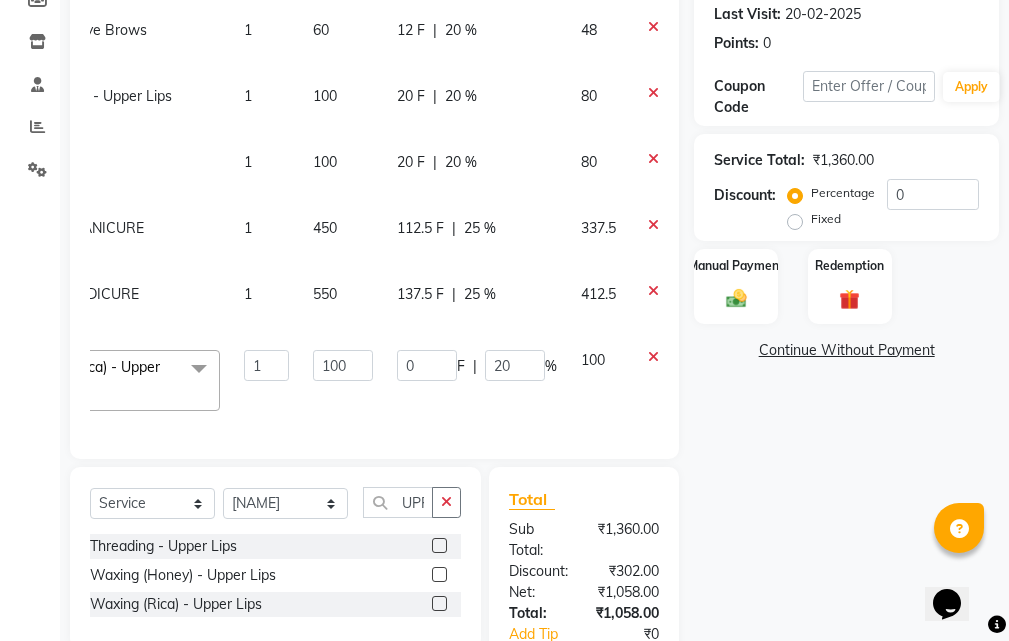 scroll, scrollTop: 43, scrollLeft: 15, axis: both 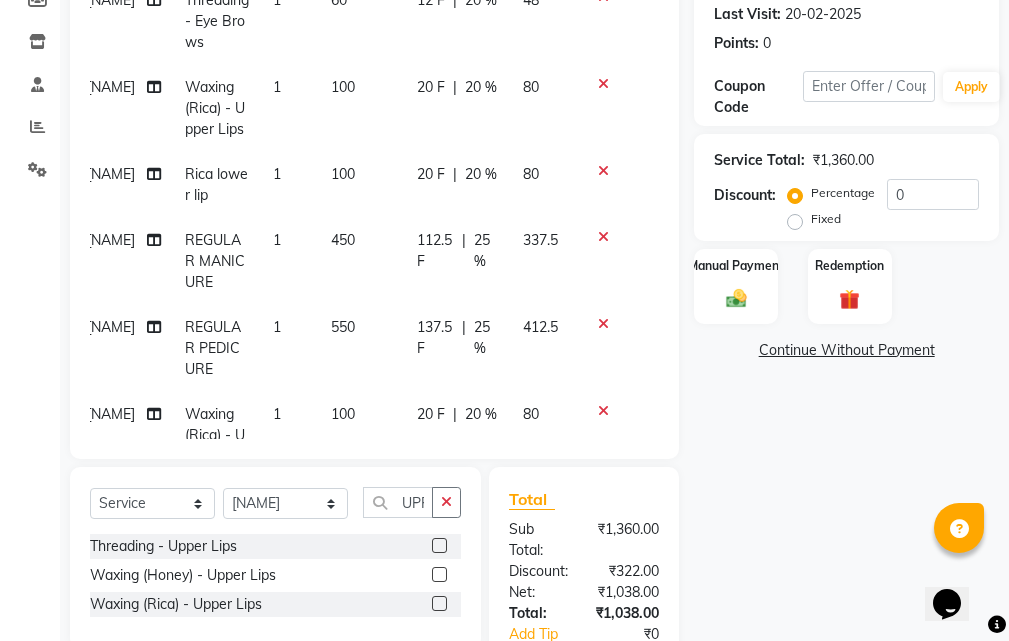 click on "SHRUTI GURAV Waxing (Rica) - Upper Lips 1 100 20 F | 20 % 80" 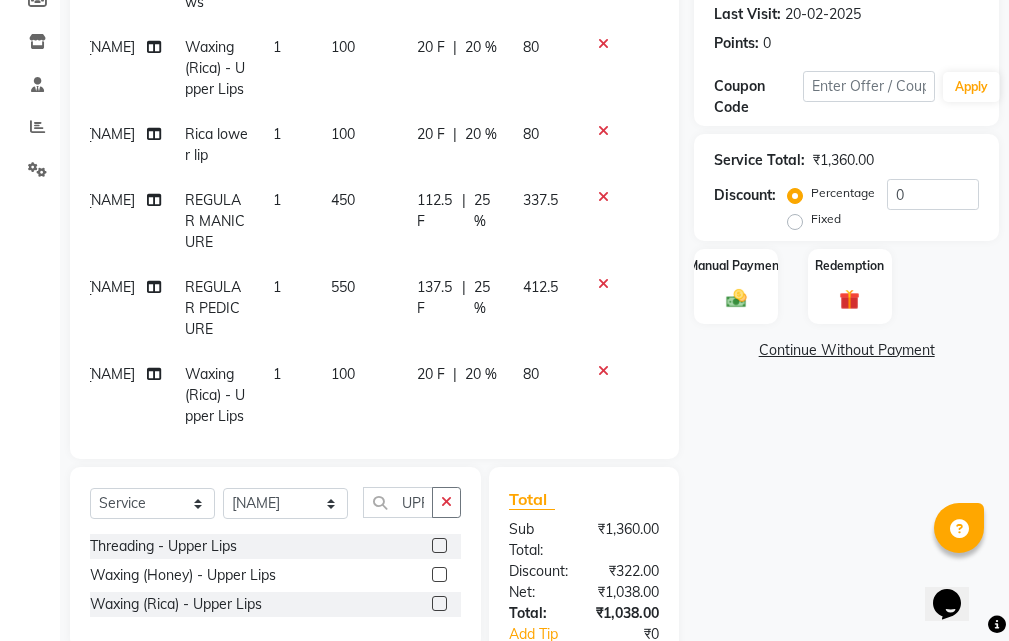 select on "41229" 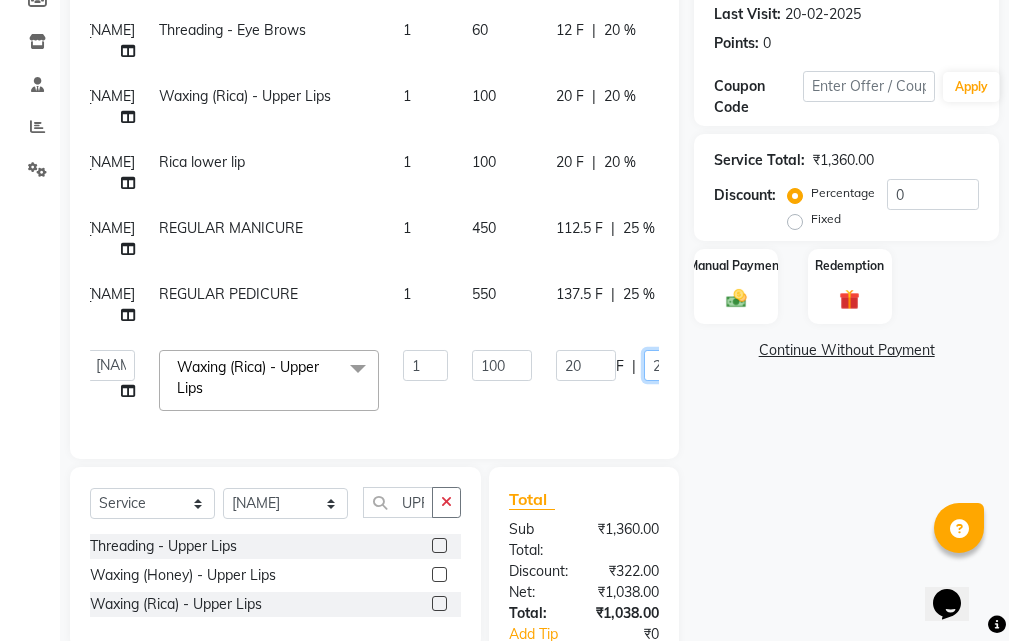 click on "20" 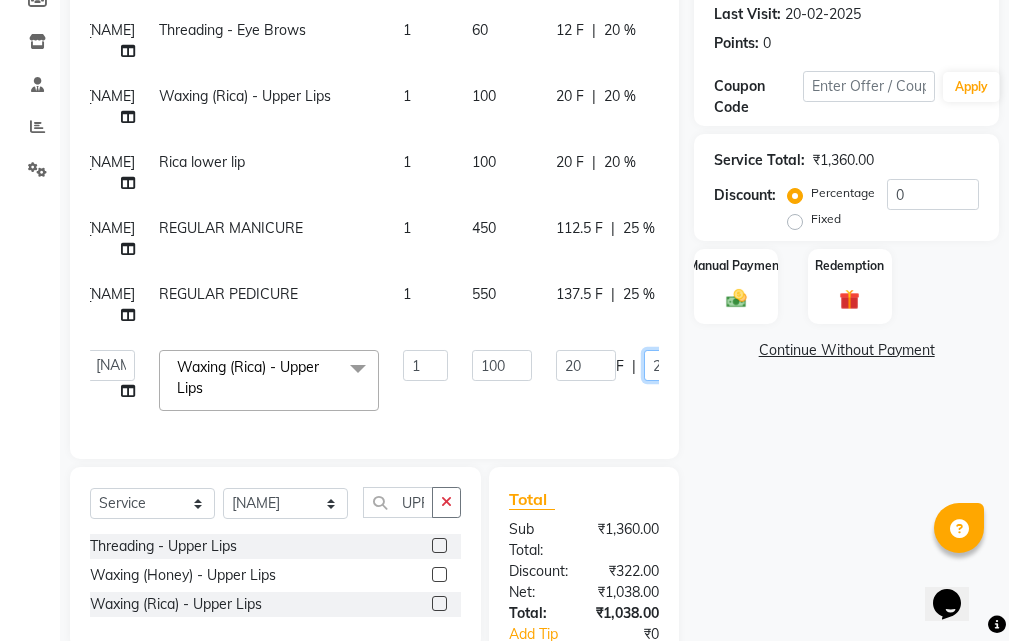 type on "25" 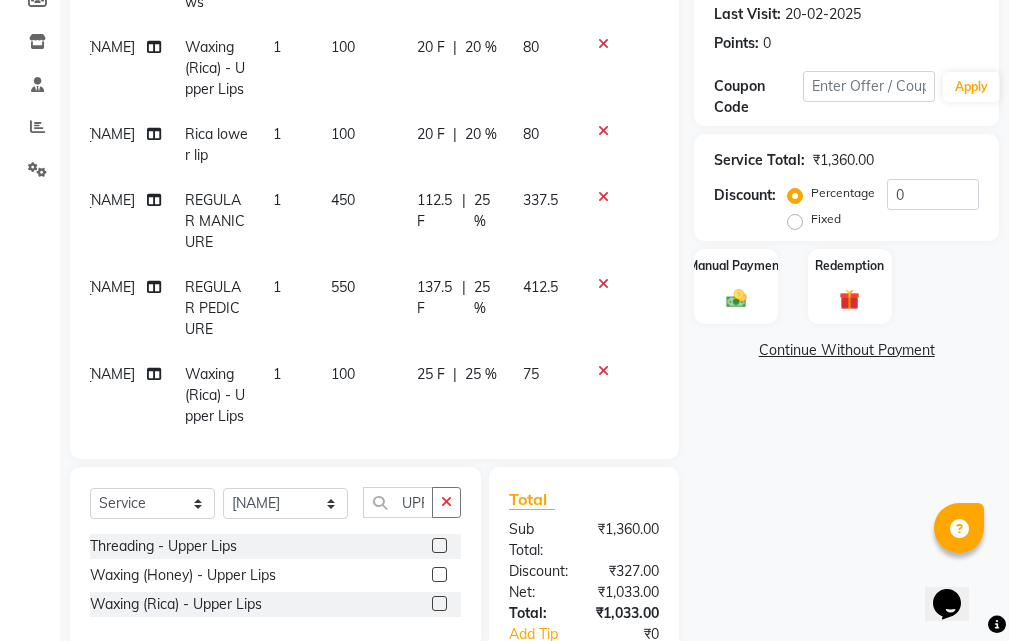 scroll, scrollTop: 43, scrollLeft: 15, axis: both 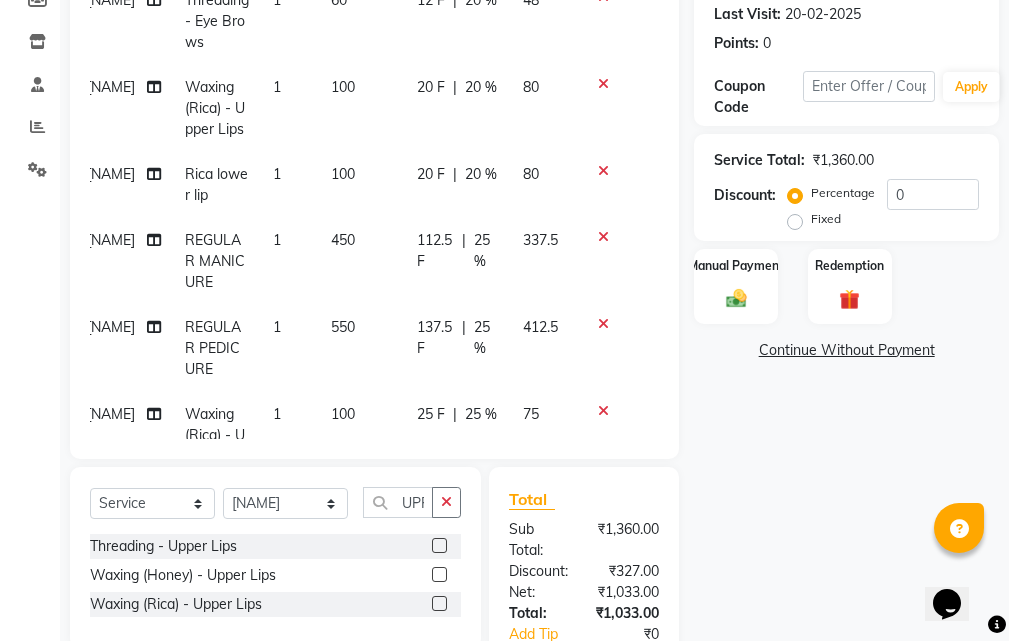 click on "SHRUTI GURAV Waxing (Rica) - Upper Lips 1 100 25 F | 25 % 75" 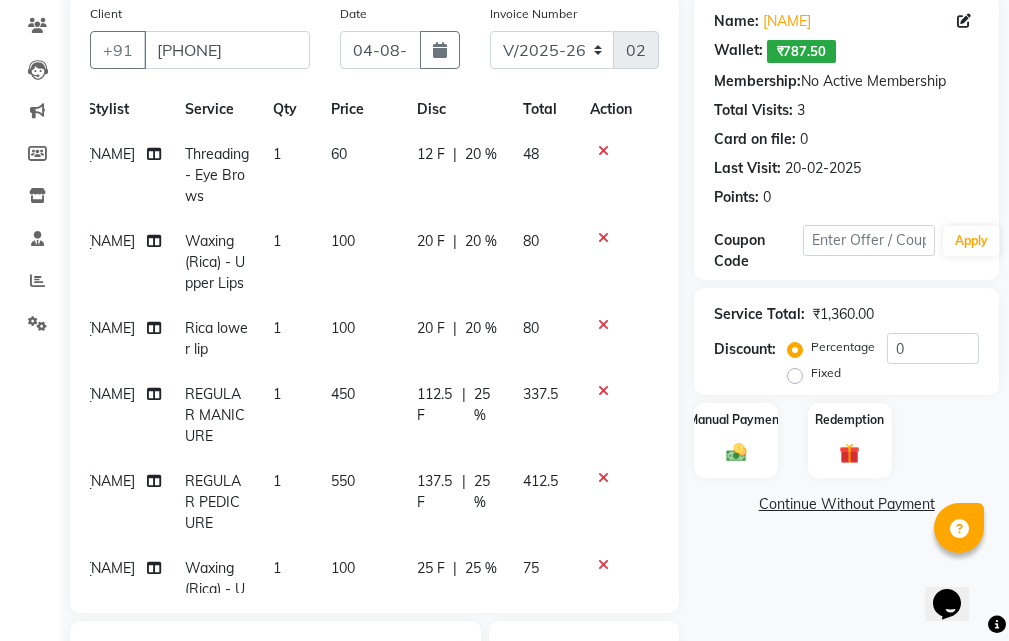 scroll, scrollTop: 174, scrollLeft: 0, axis: vertical 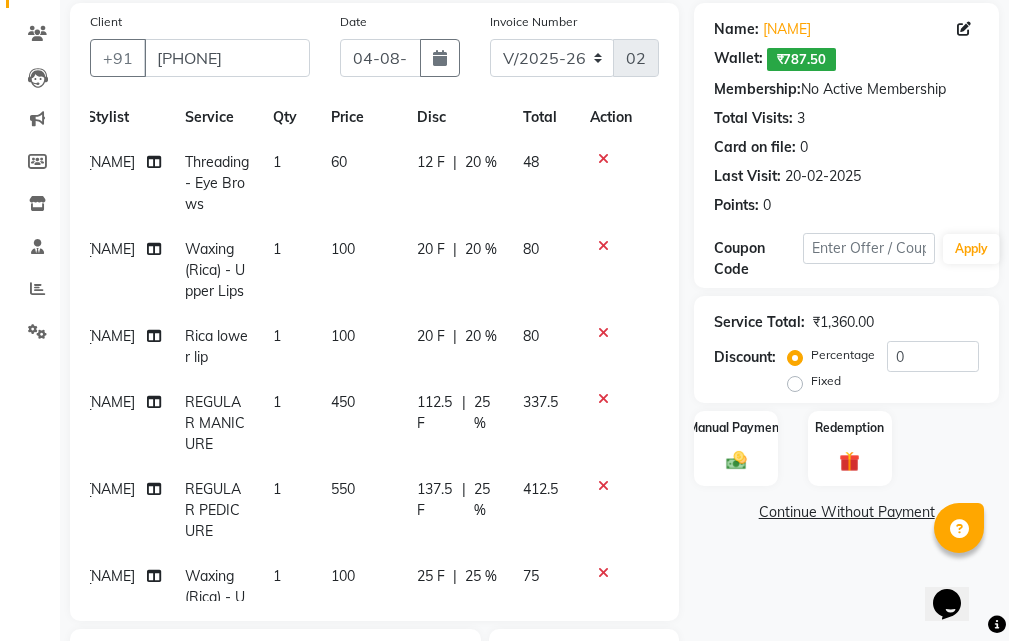 click on "112.5 F | 25 %" 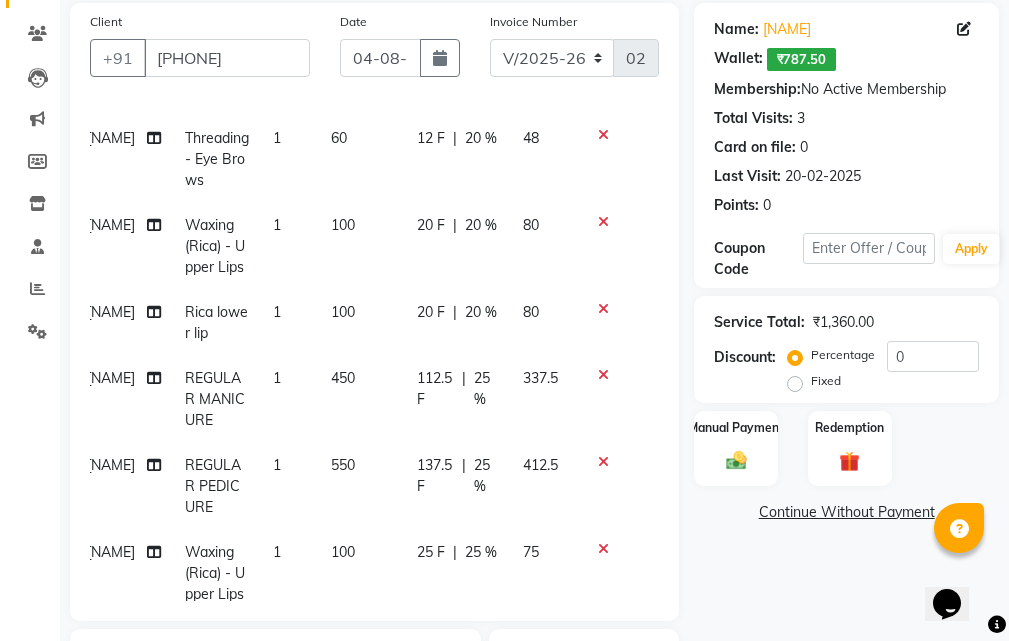 select on "41229" 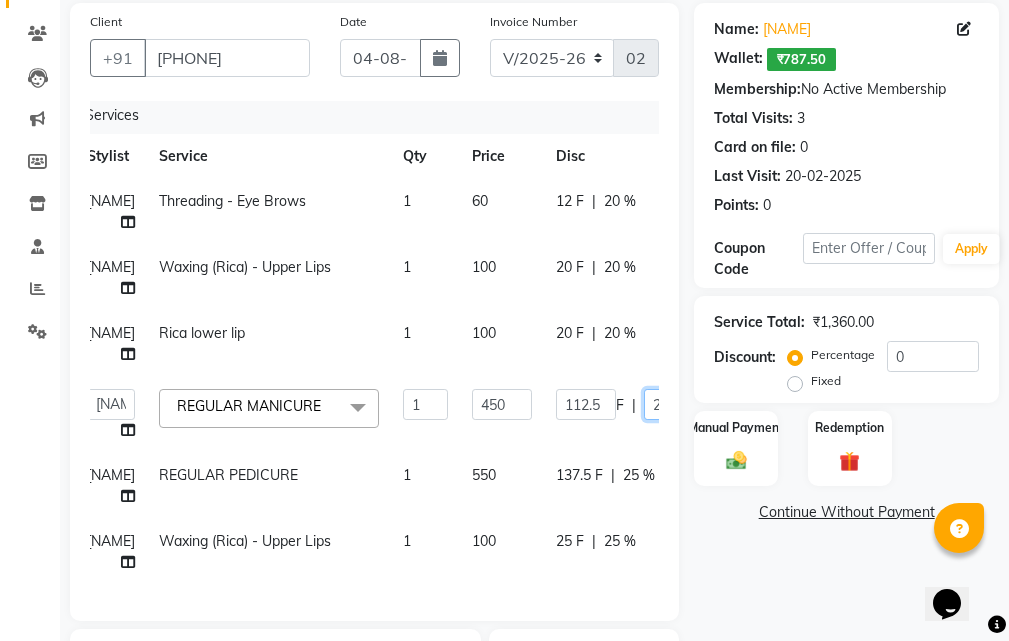 click on "25" 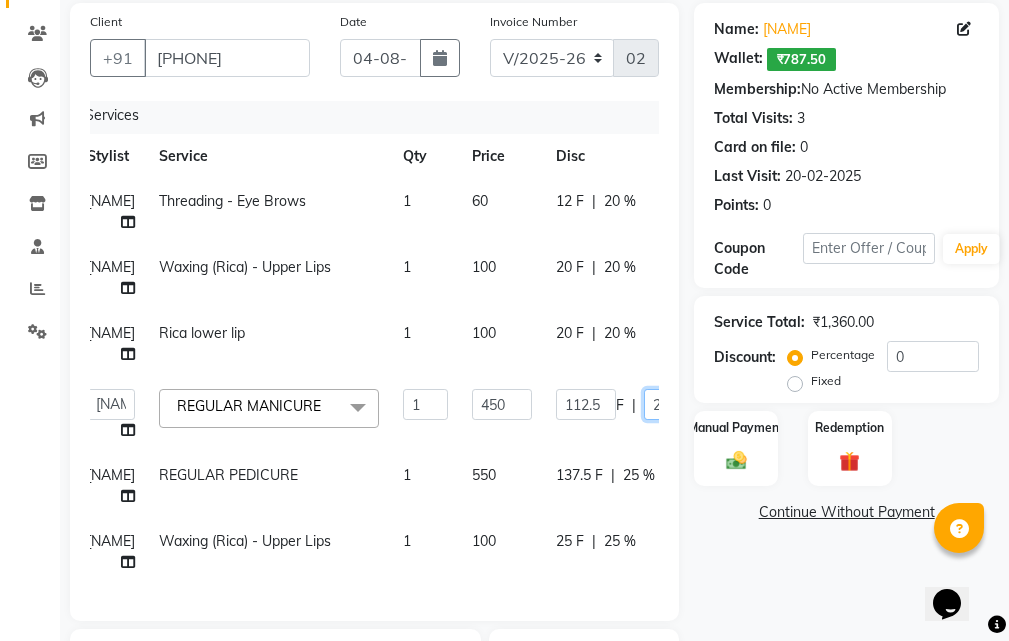 type on "2" 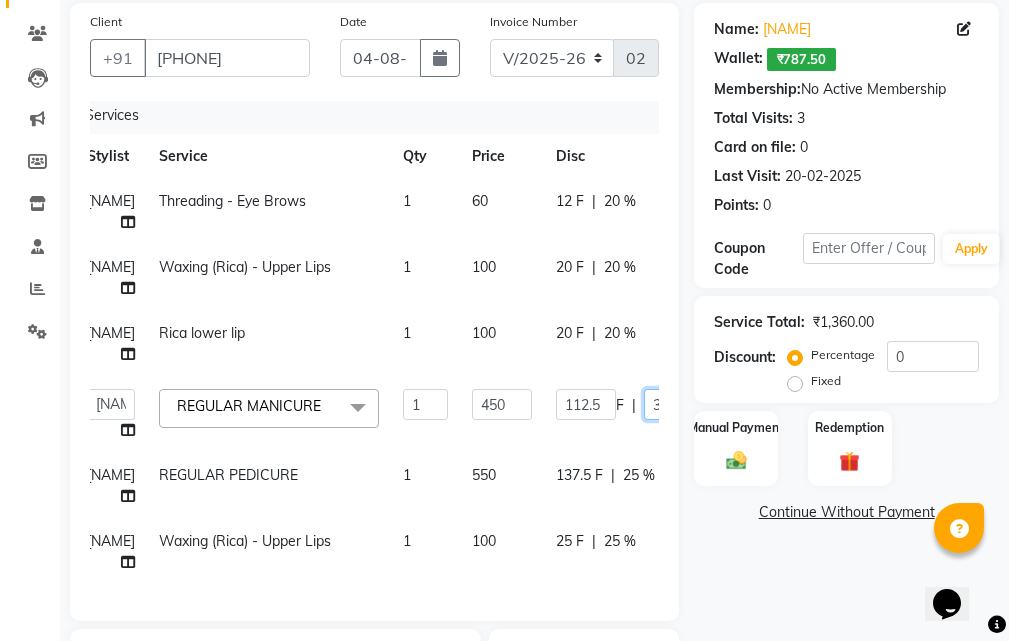type on "30" 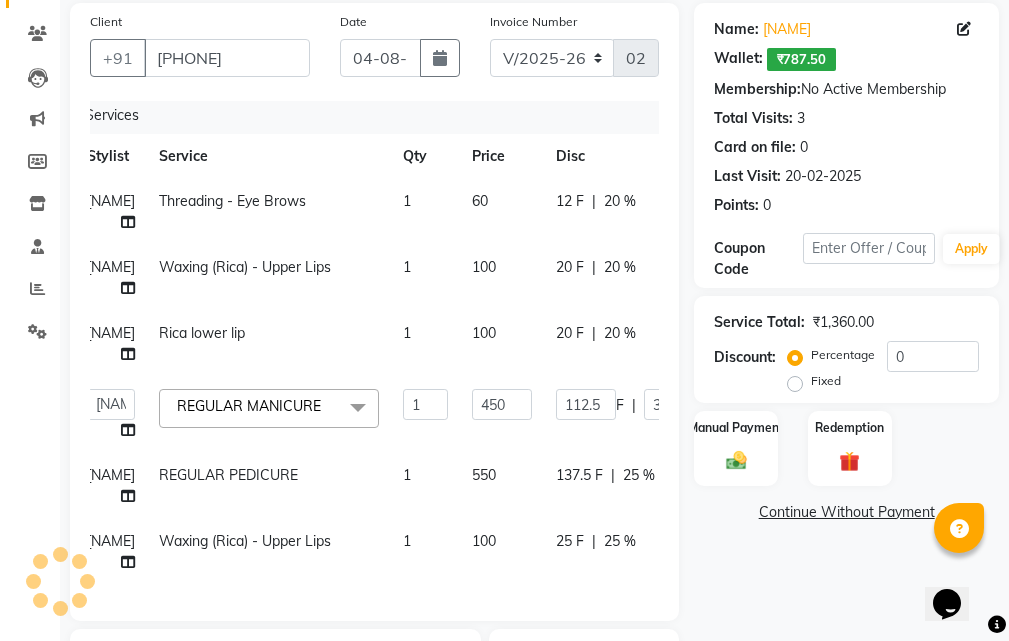 scroll, scrollTop: 43, scrollLeft: 15, axis: both 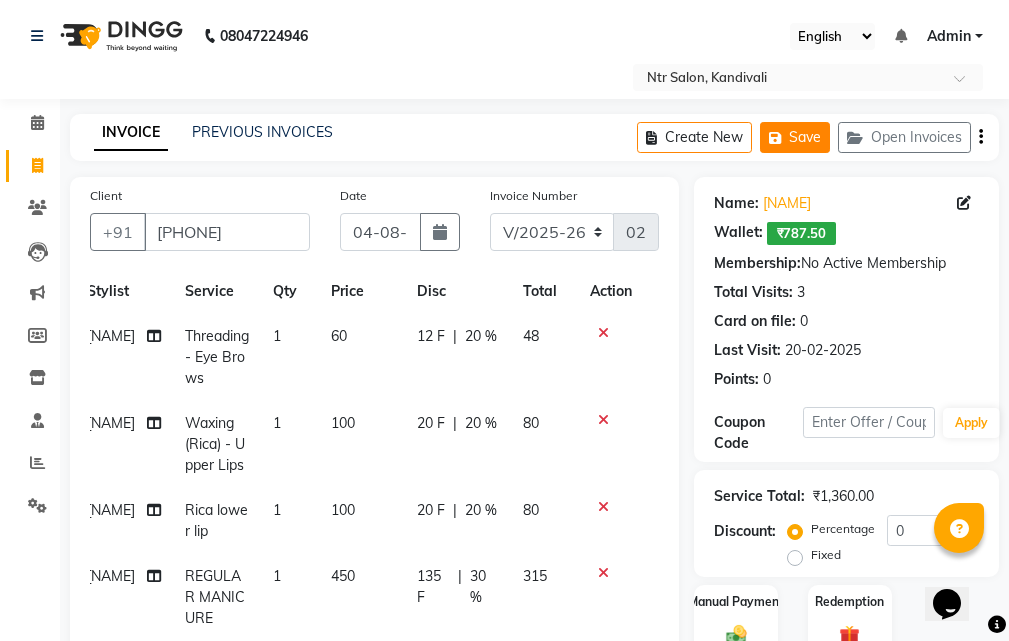 click on "Save" 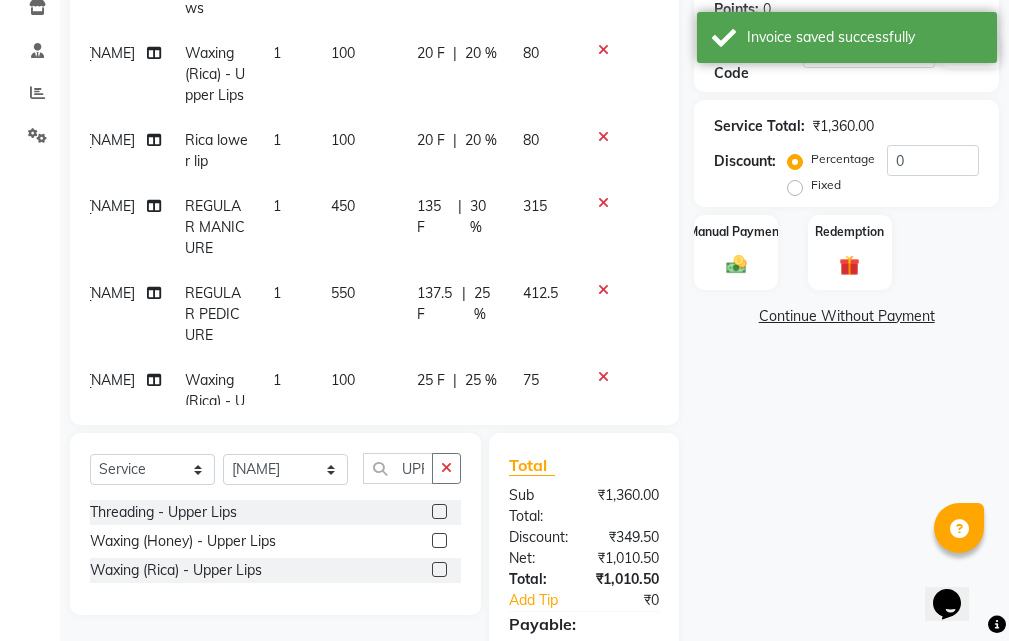 scroll, scrollTop: 374, scrollLeft: 0, axis: vertical 